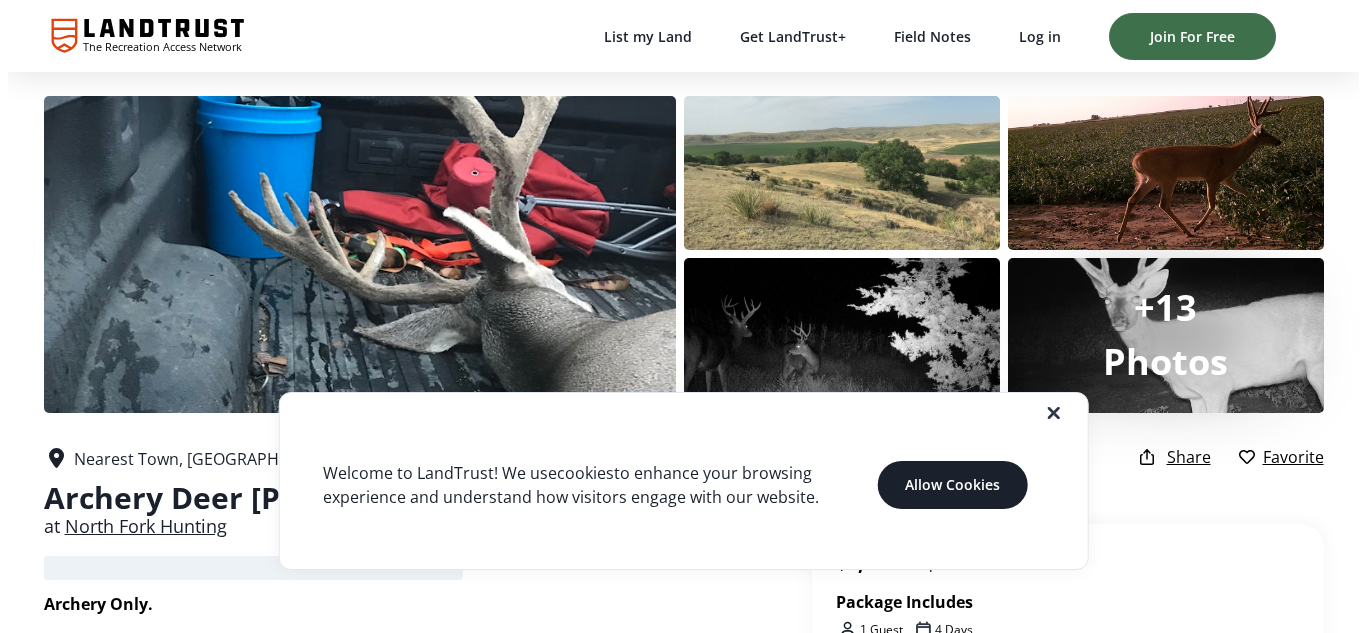 scroll, scrollTop: 0, scrollLeft: 0, axis: both 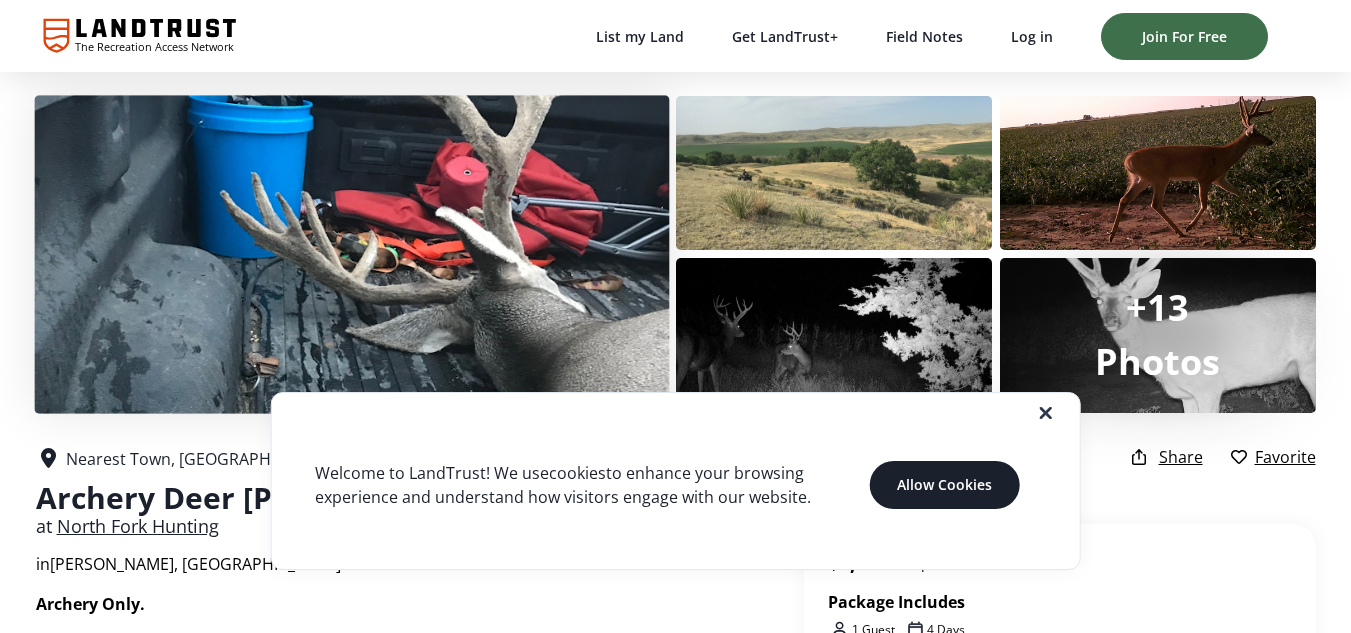 click at bounding box center (351, 254) 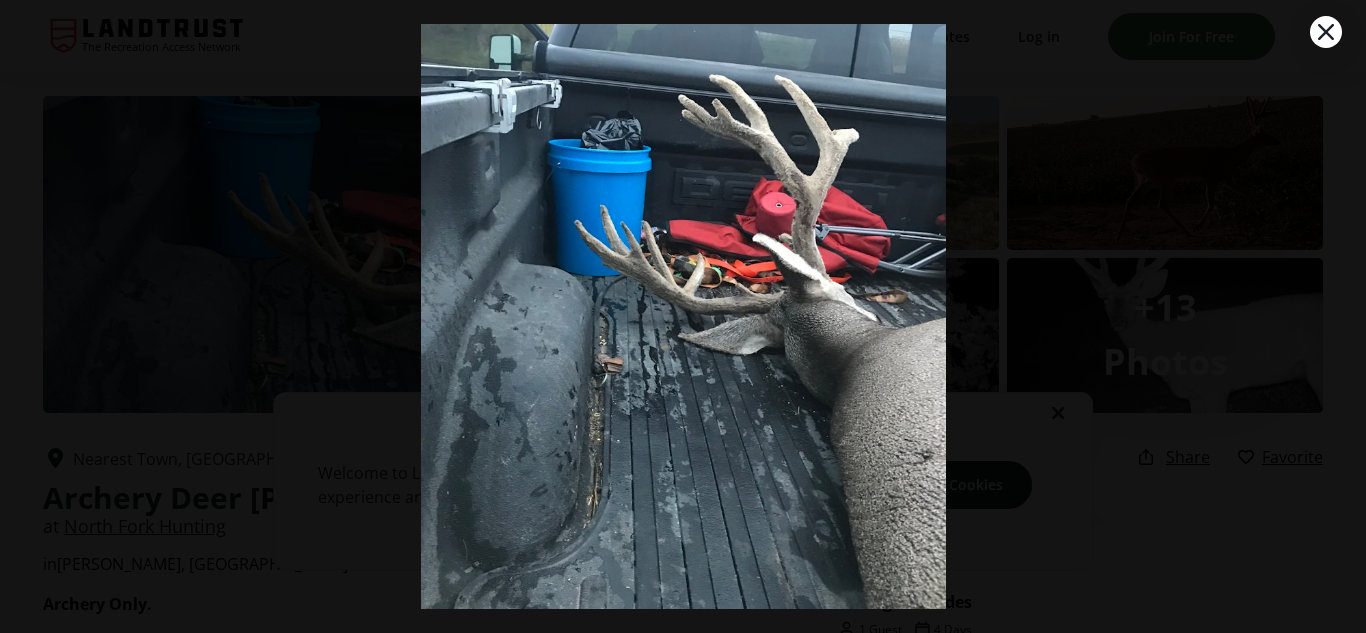 click on "1 / 18" at bounding box center [683, 316] 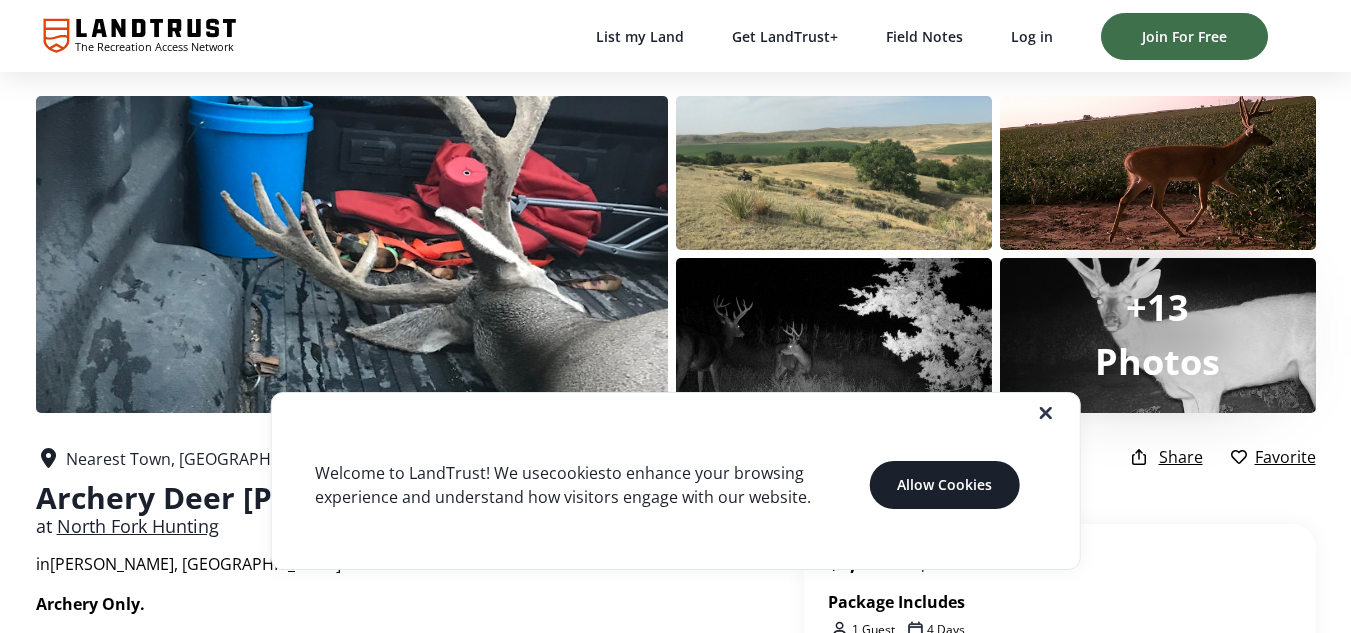 click on "Photos" at bounding box center [1157, 361] 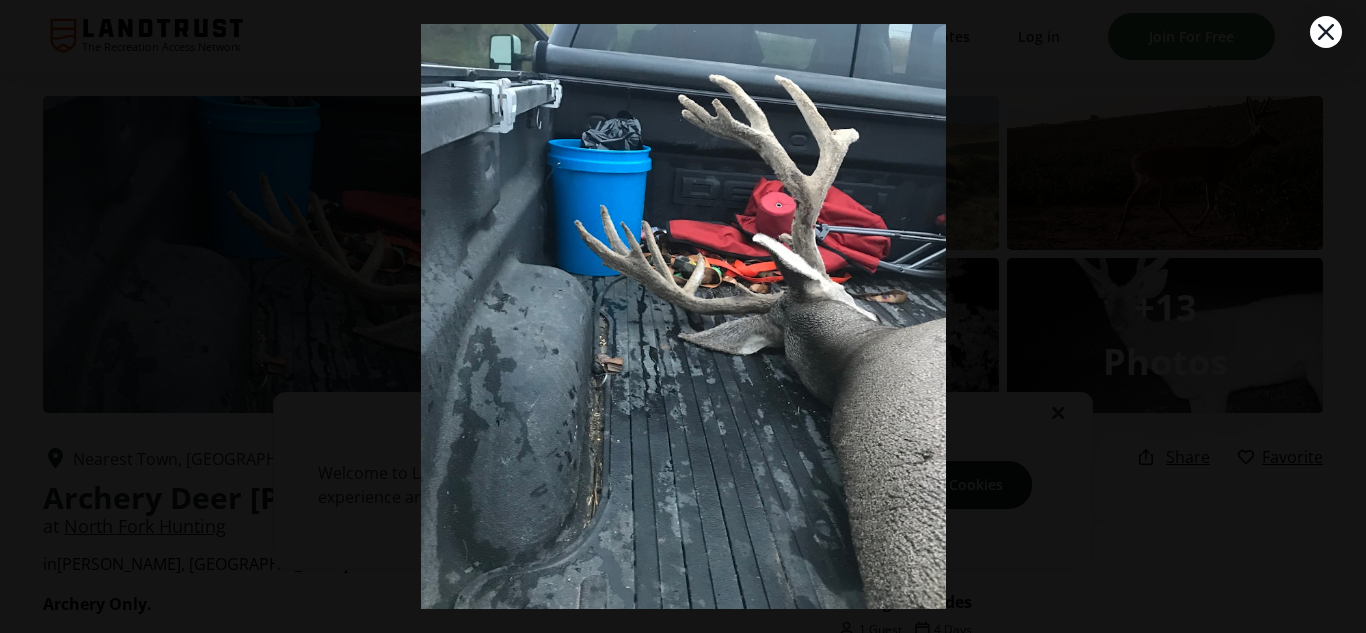 click 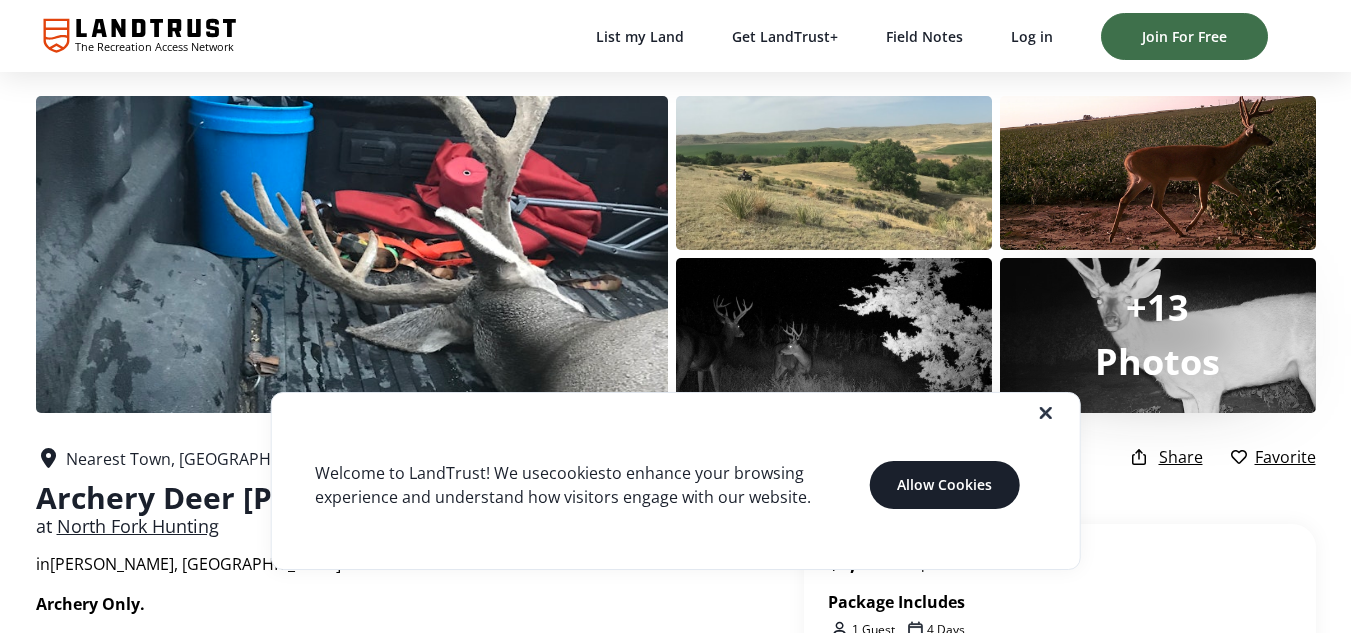 click at bounding box center [834, 173] 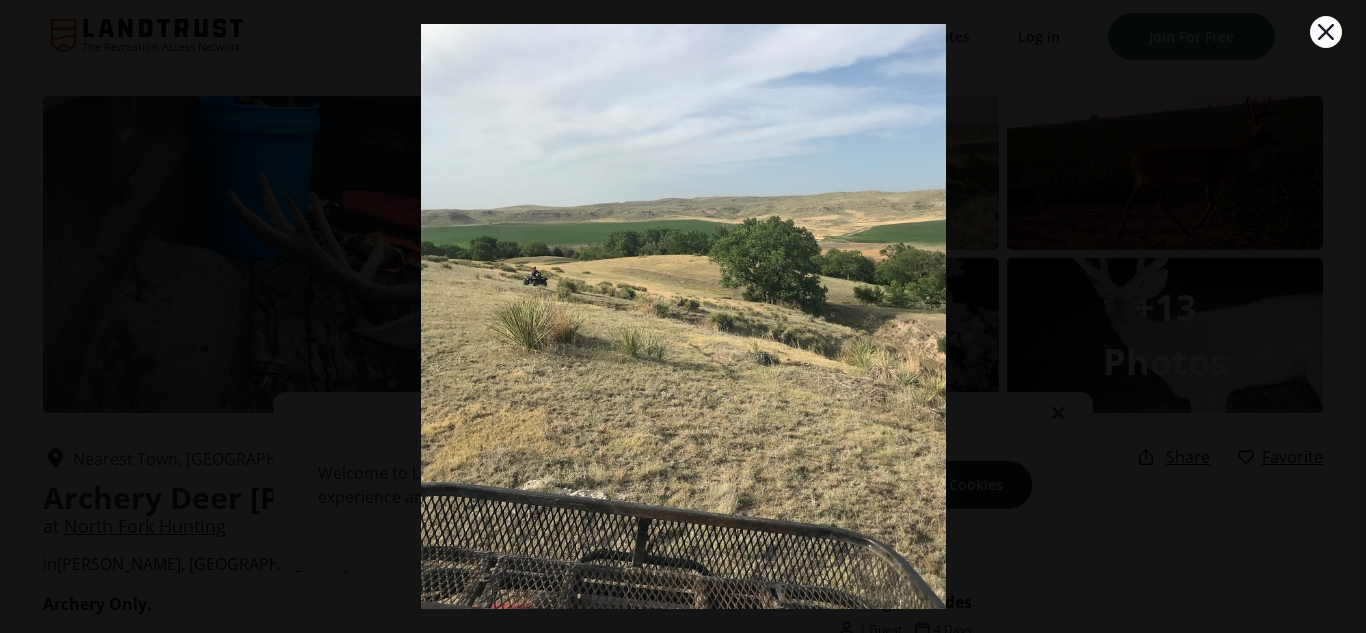 click at bounding box center (1326, 32) 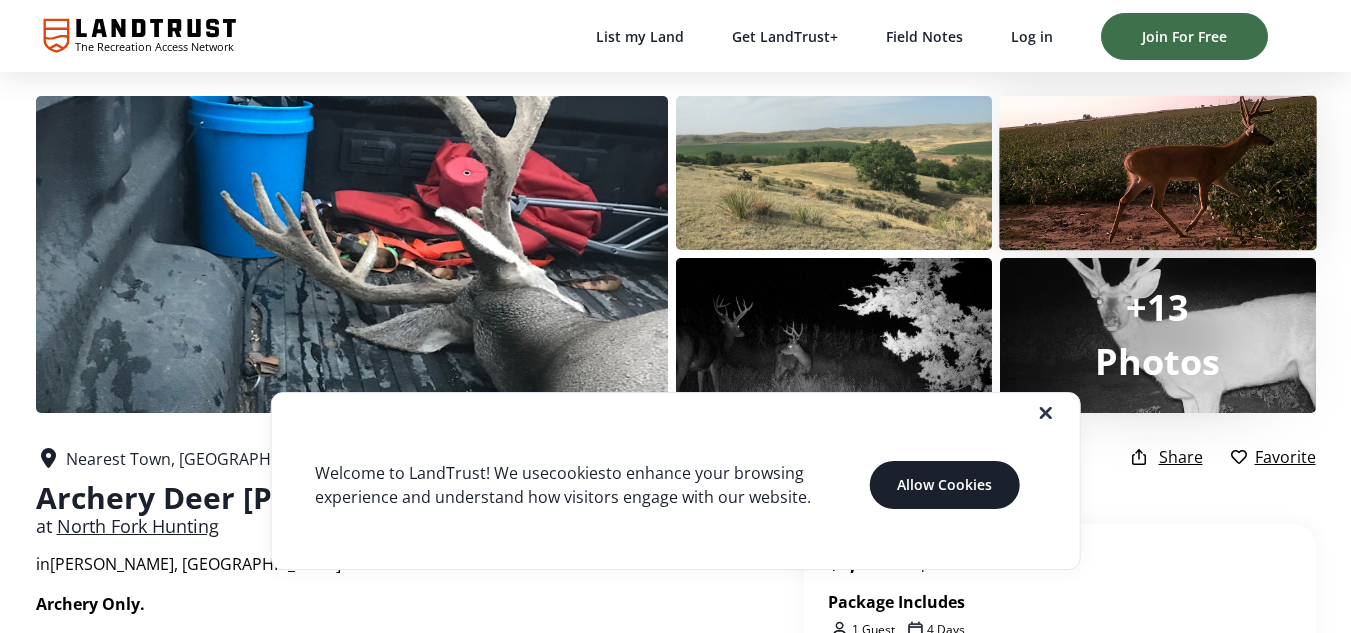 click at bounding box center (1158, 173) 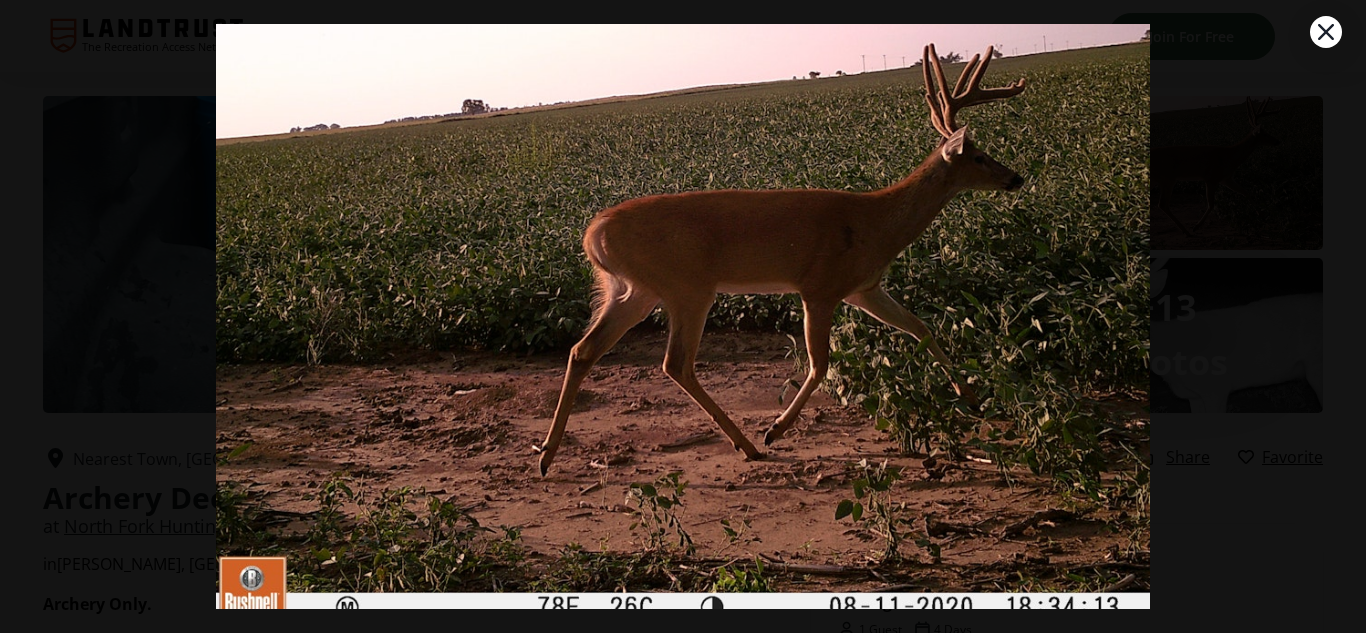 click 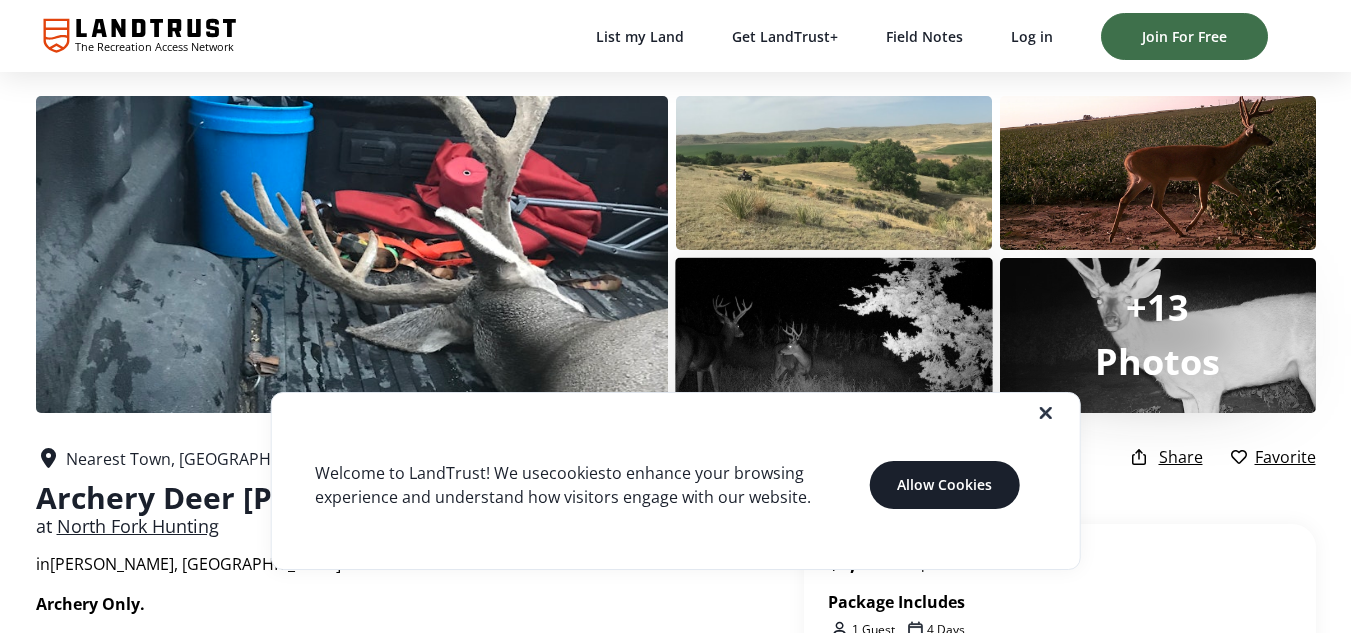 click at bounding box center [834, 335] 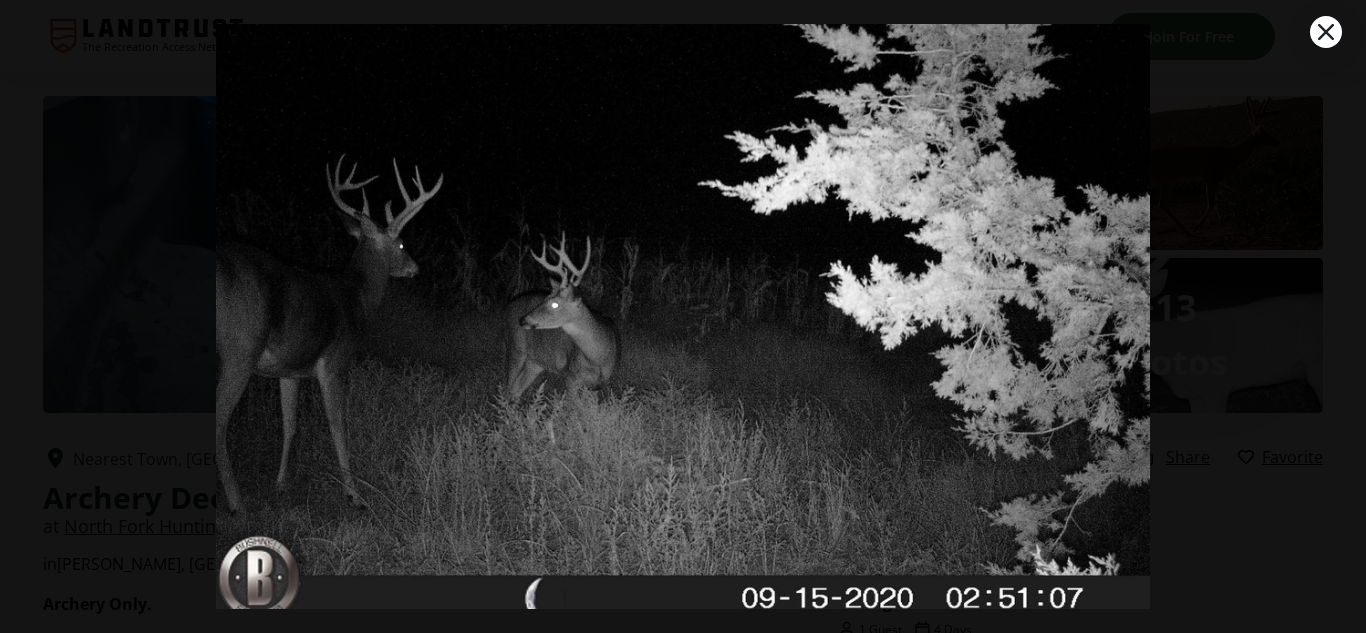 click at bounding box center [1326, 32] 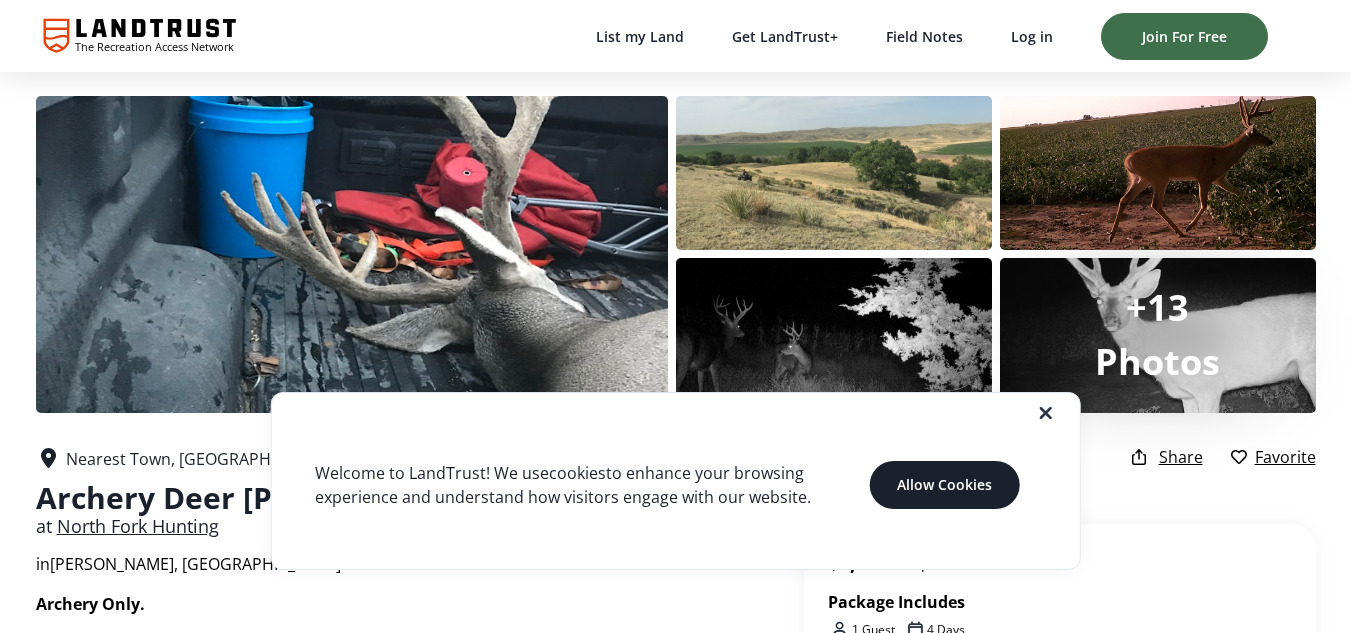 click on "+13" at bounding box center [1158, 308] 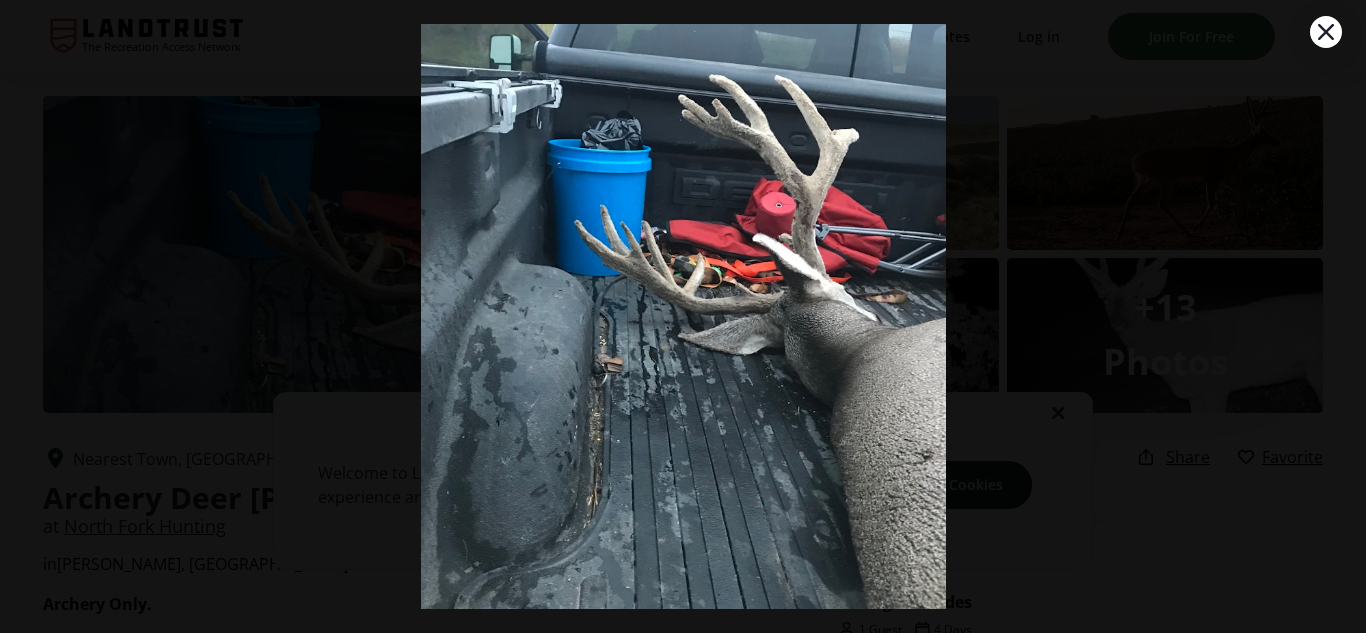 click on "1 / 18" at bounding box center [683, 316] 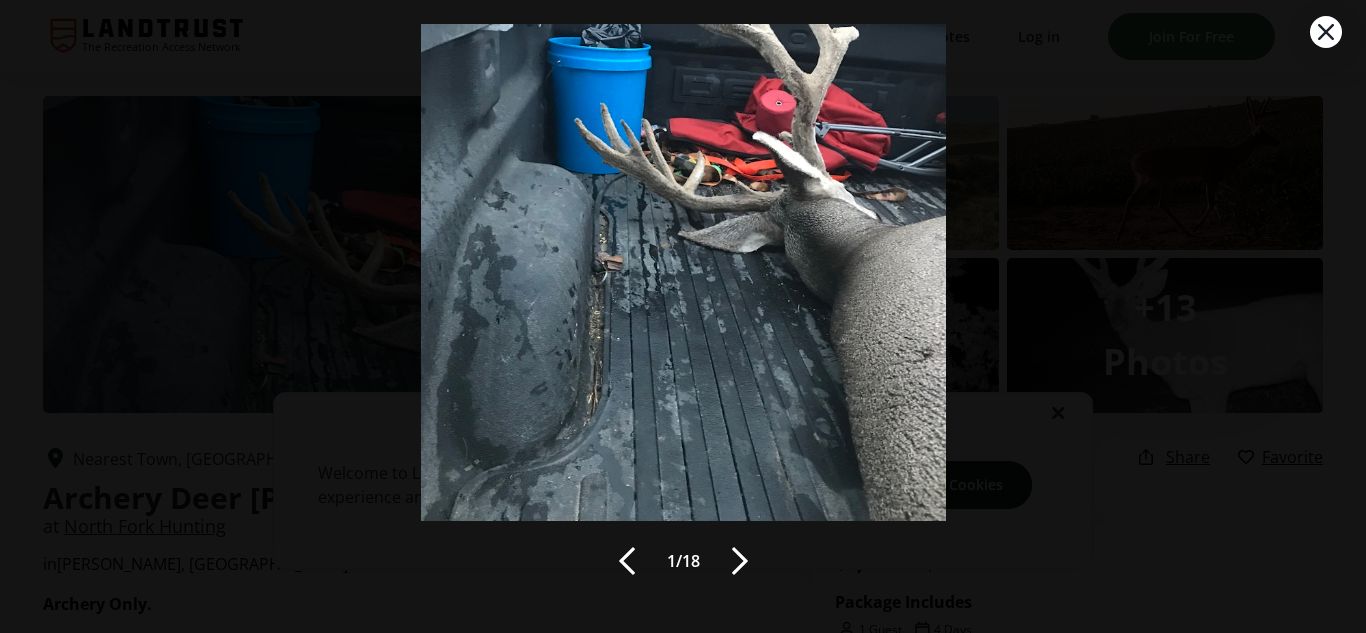 click at bounding box center [740, 561] 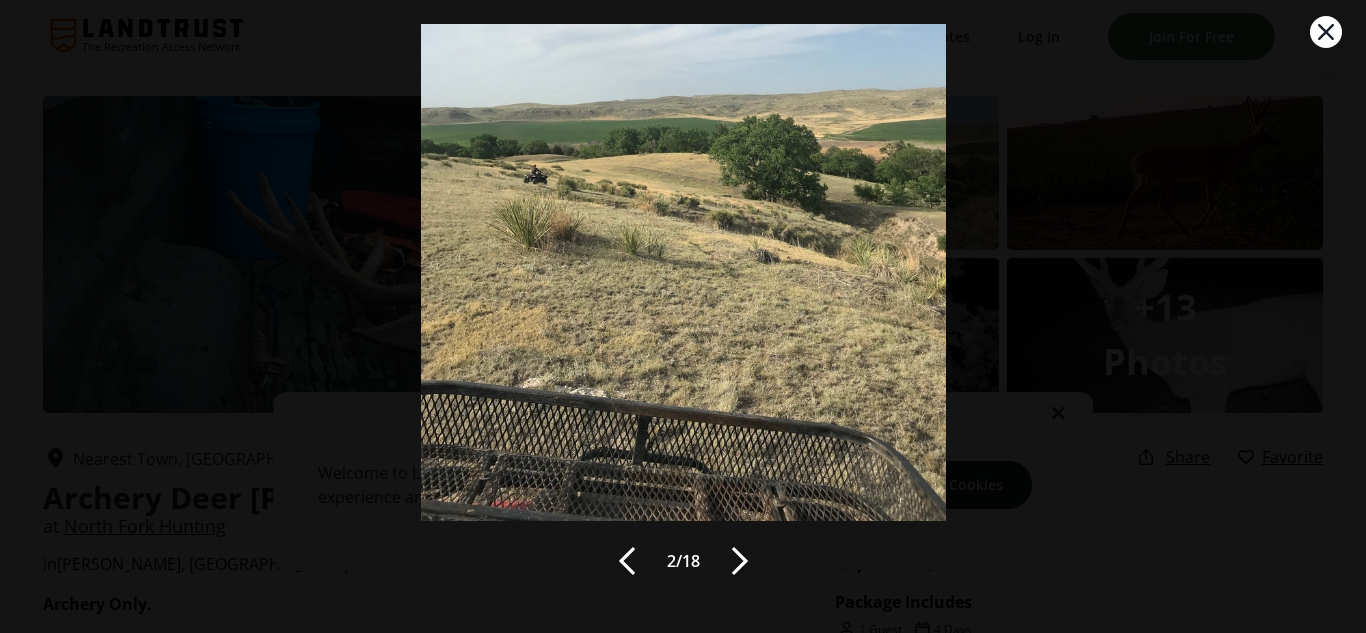 click at bounding box center [740, 561] 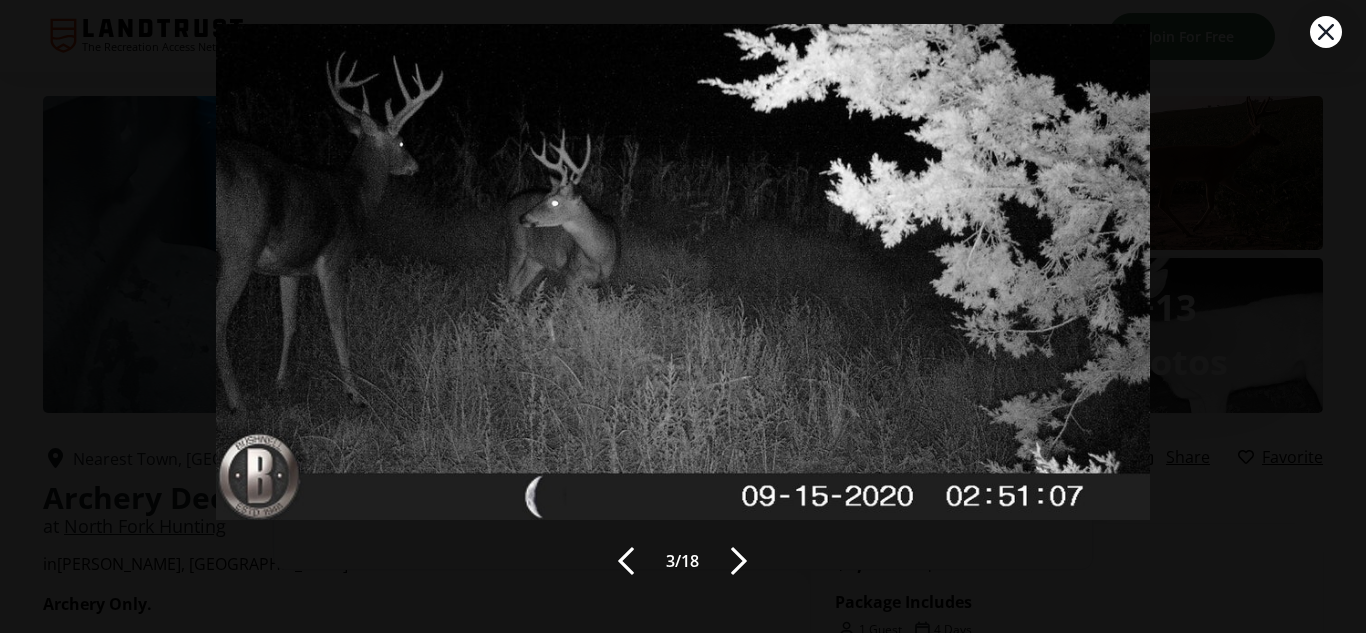 click at bounding box center [739, 561] 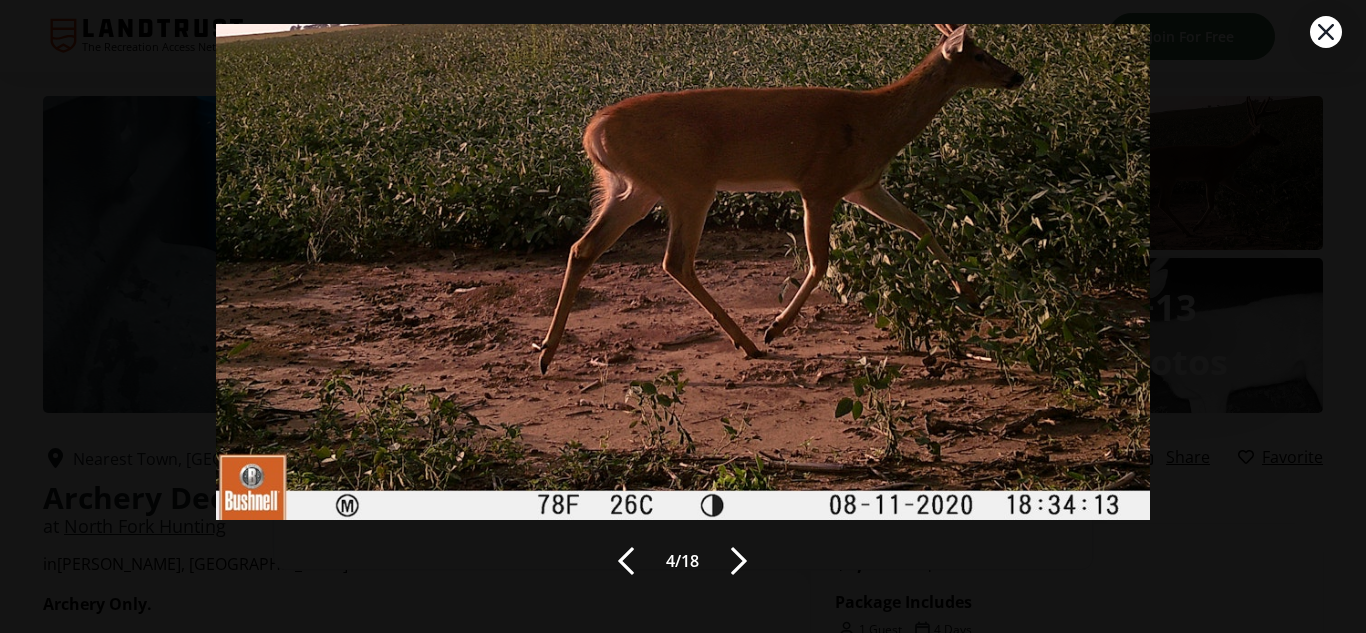 click at bounding box center [739, 561] 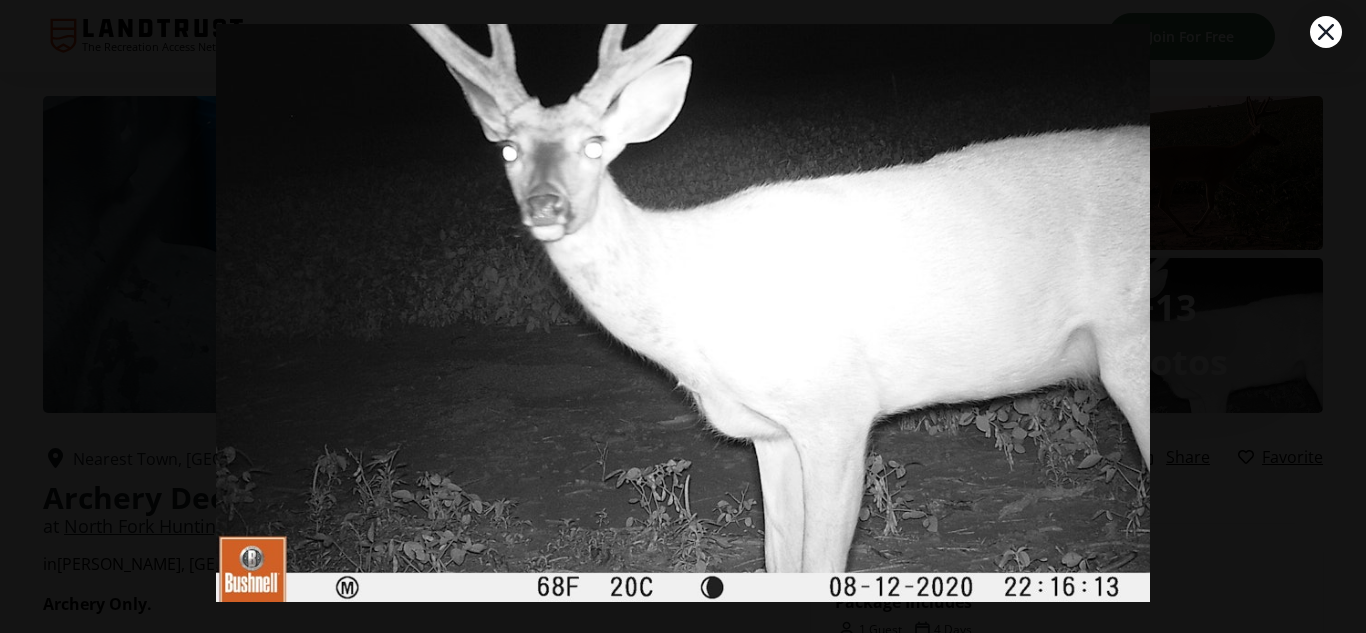 scroll, scrollTop: 102, scrollLeft: 0, axis: vertical 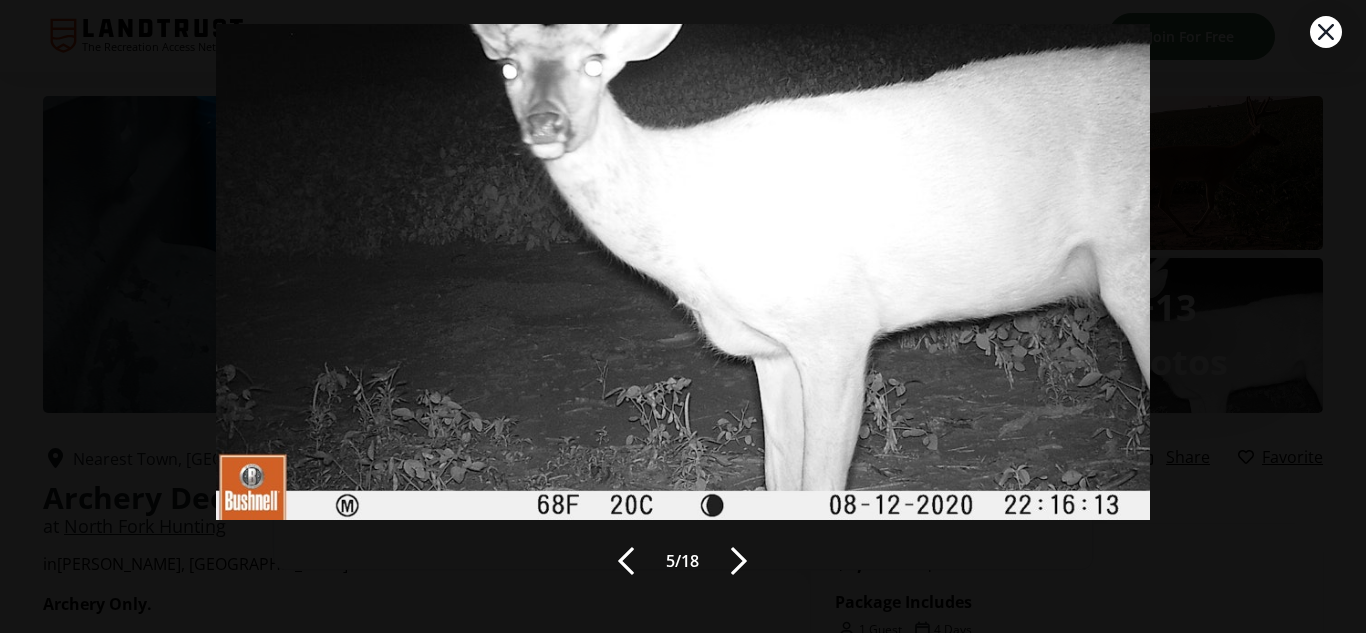 click at bounding box center [739, 561] 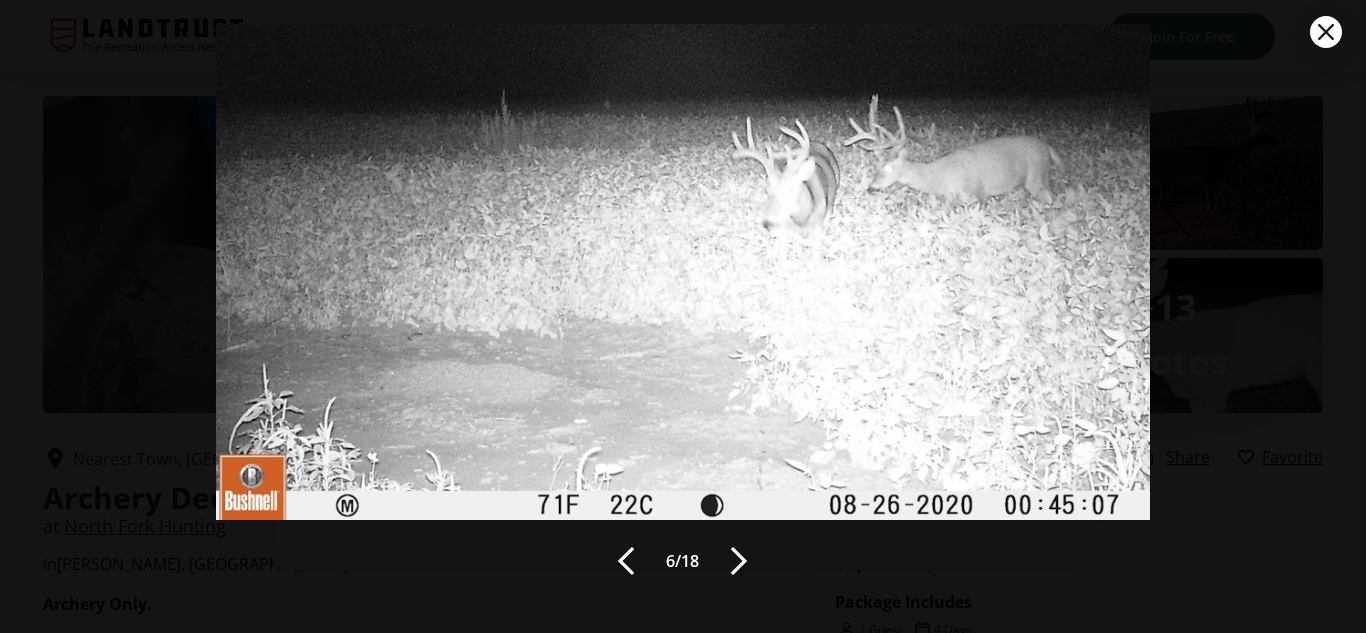 click at bounding box center [739, 561] 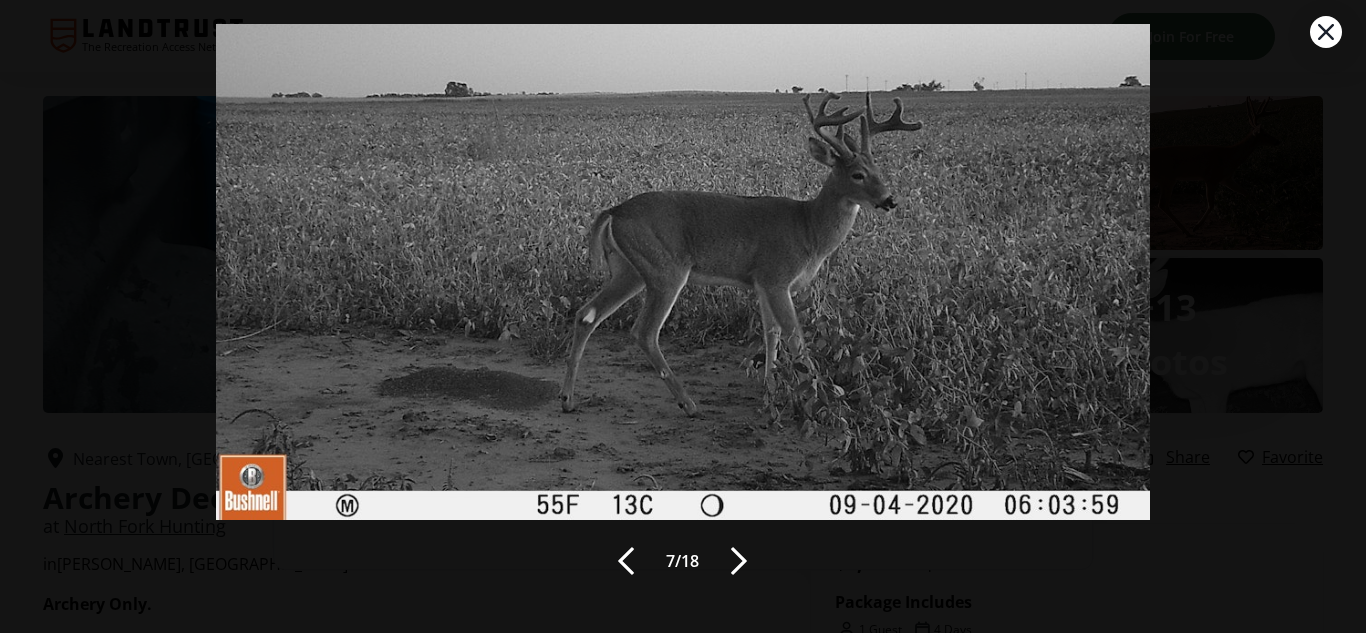 click at bounding box center [739, 561] 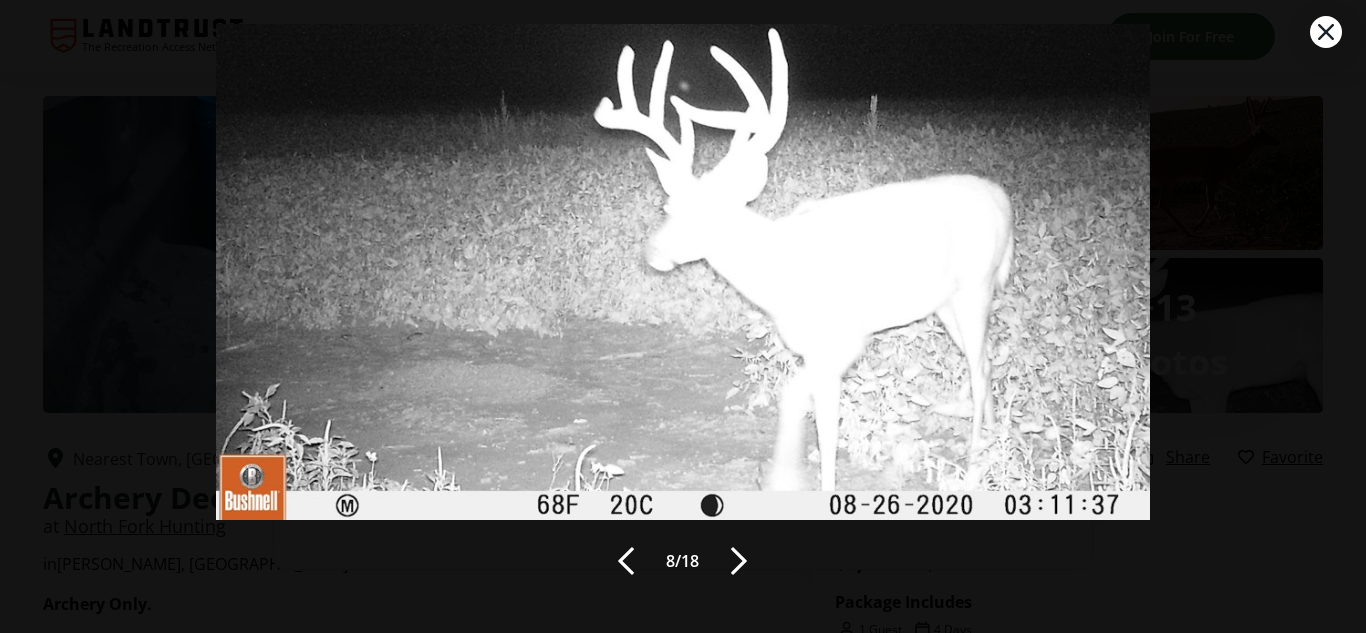 click at bounding box center (739, 561) 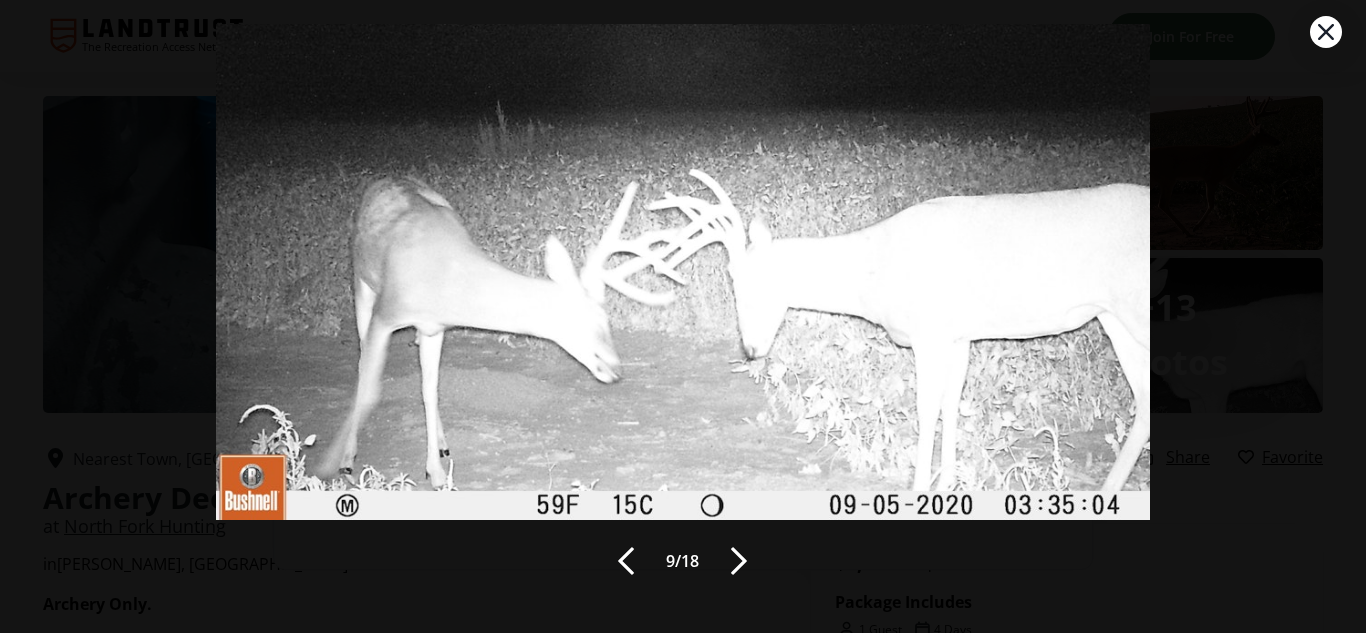 click at bounding box center [739, 561] 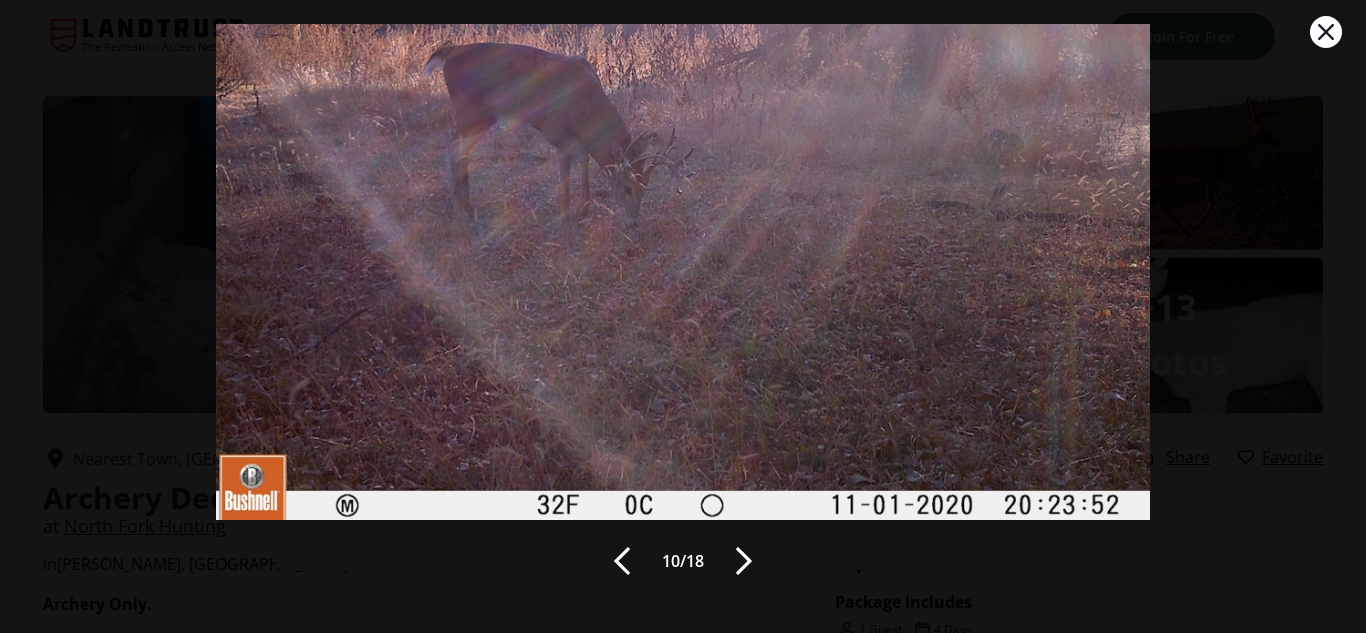 click at bounding box center [744, 561] 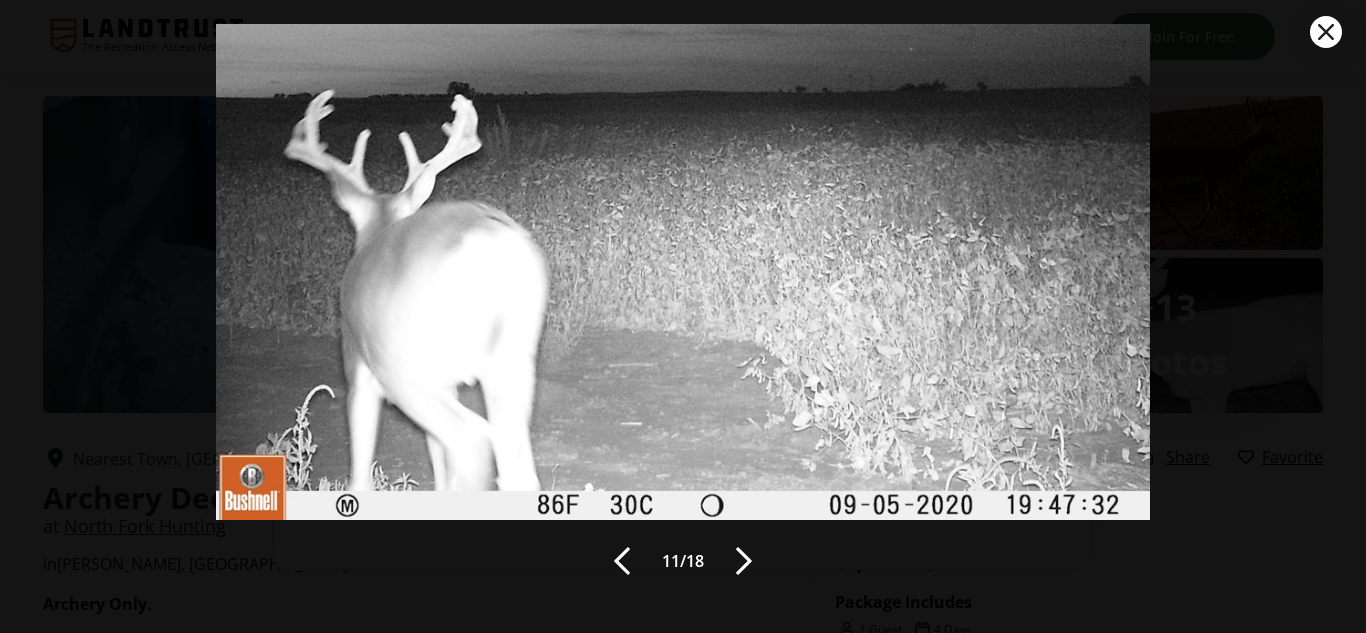 click at bounding box center (744, 561) 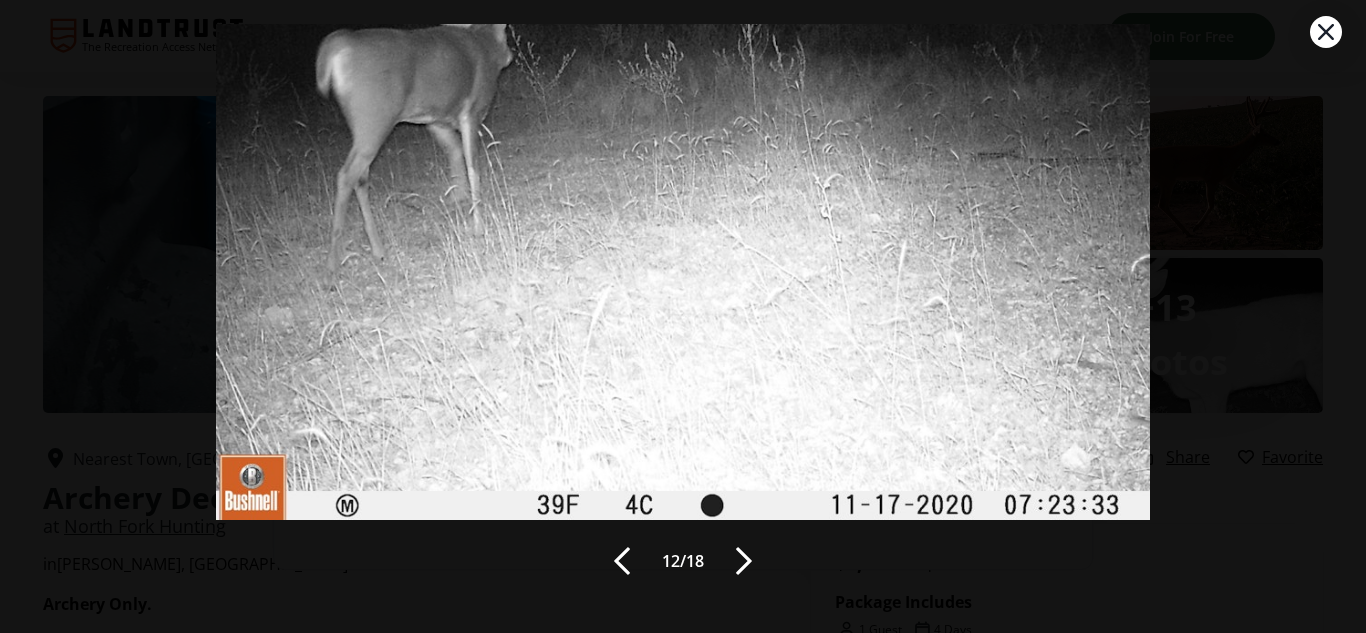 click at bounding box center [744, 561] 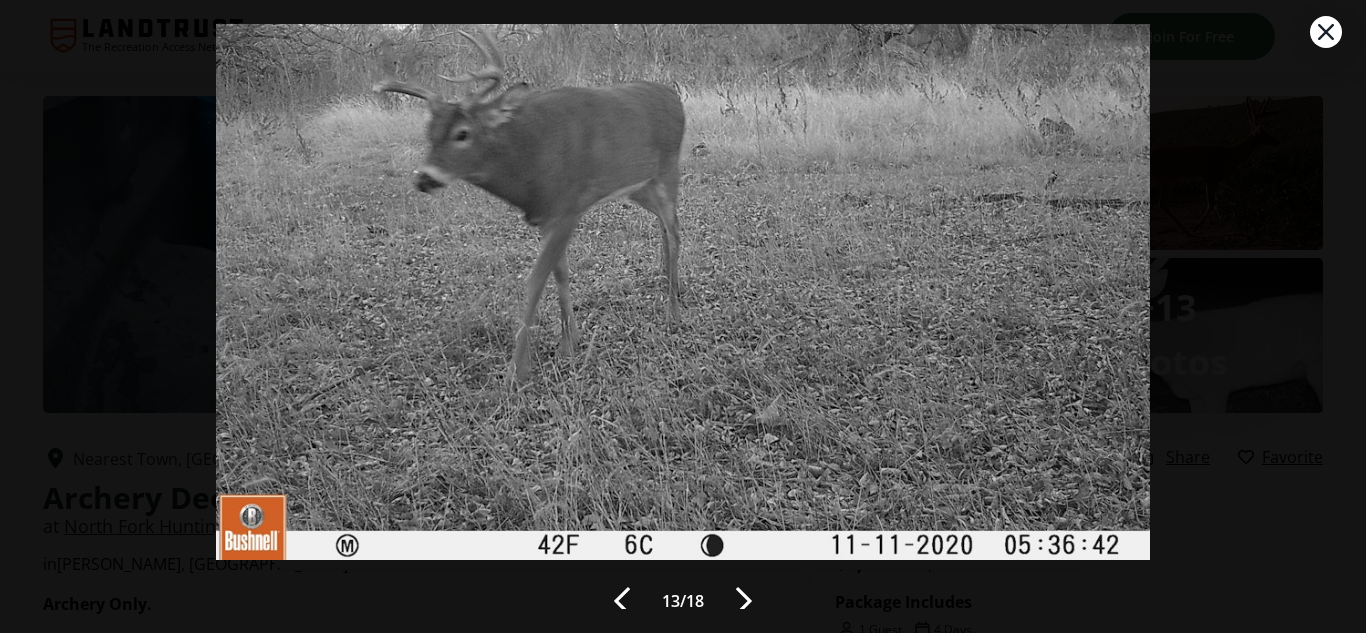 scroll, scrollTop: 63, scrollLeft: 0, axis: vertical 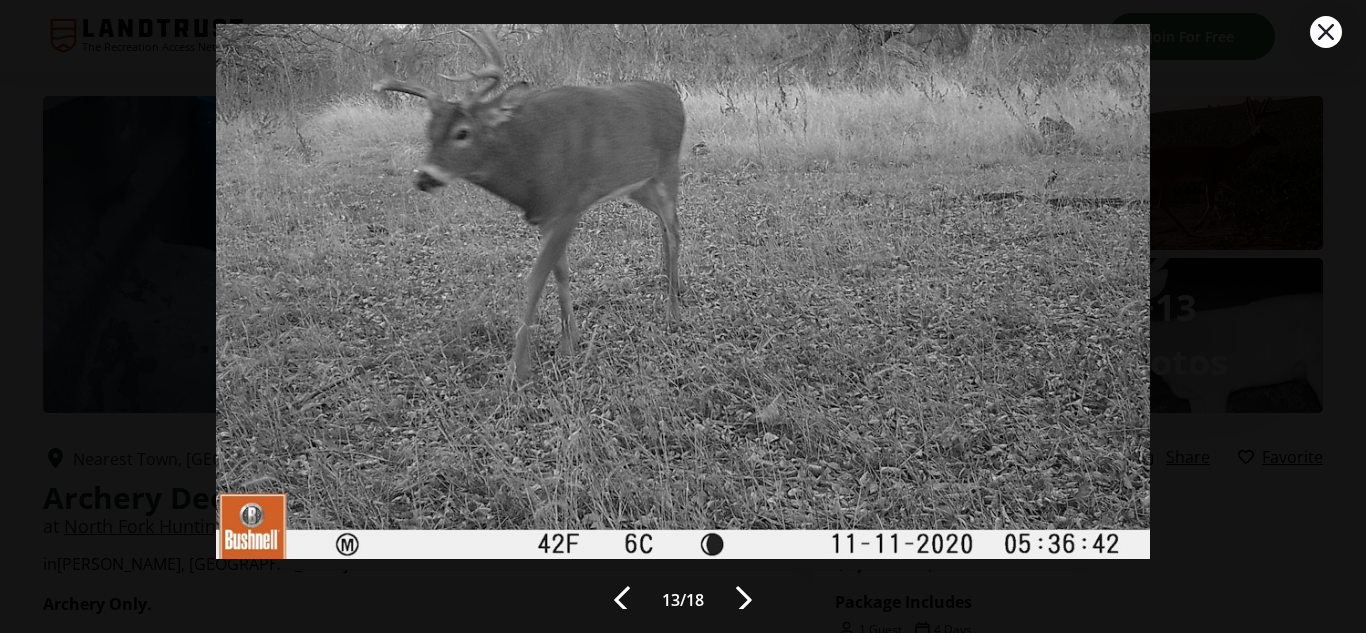 click at bounding box center [744, 600] 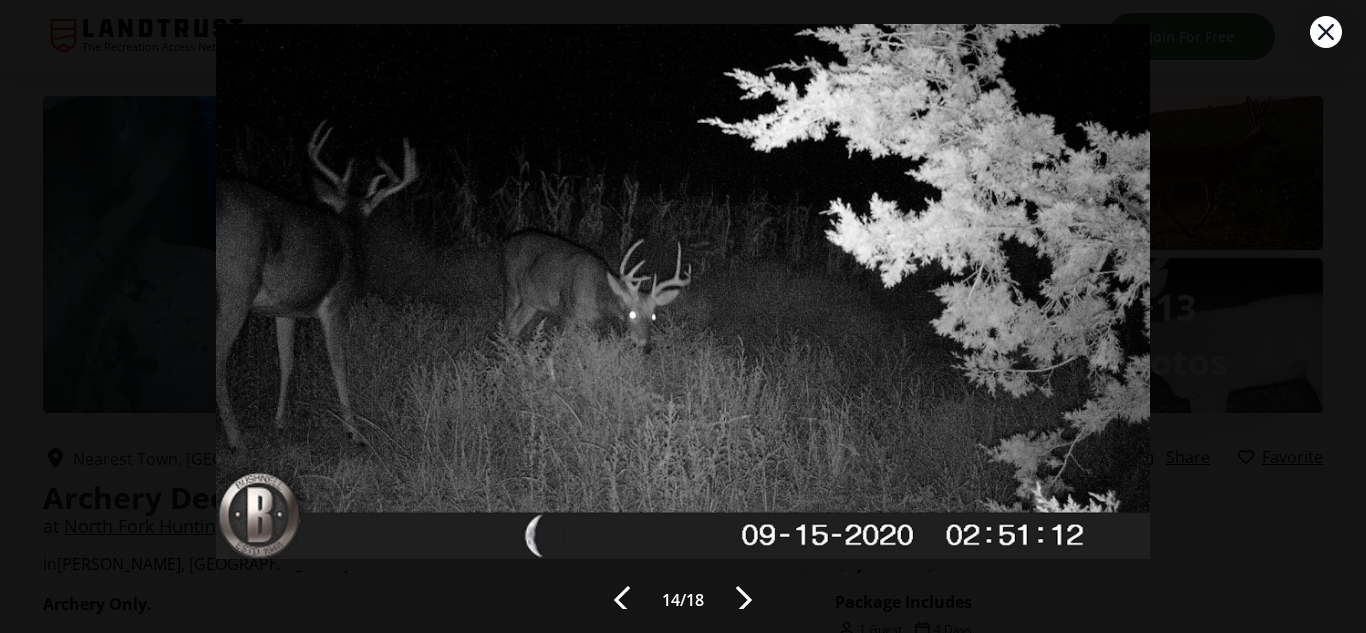 click at bounding box center (744, 600) 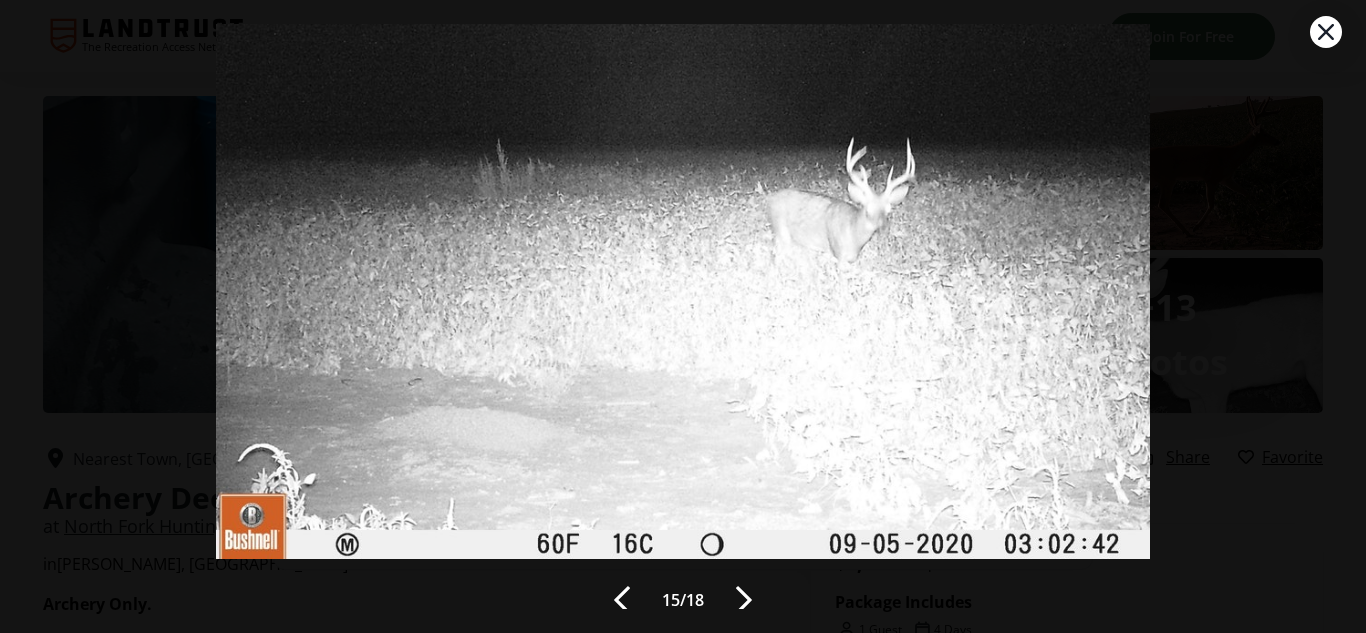 click at bounding box center [744, 600] 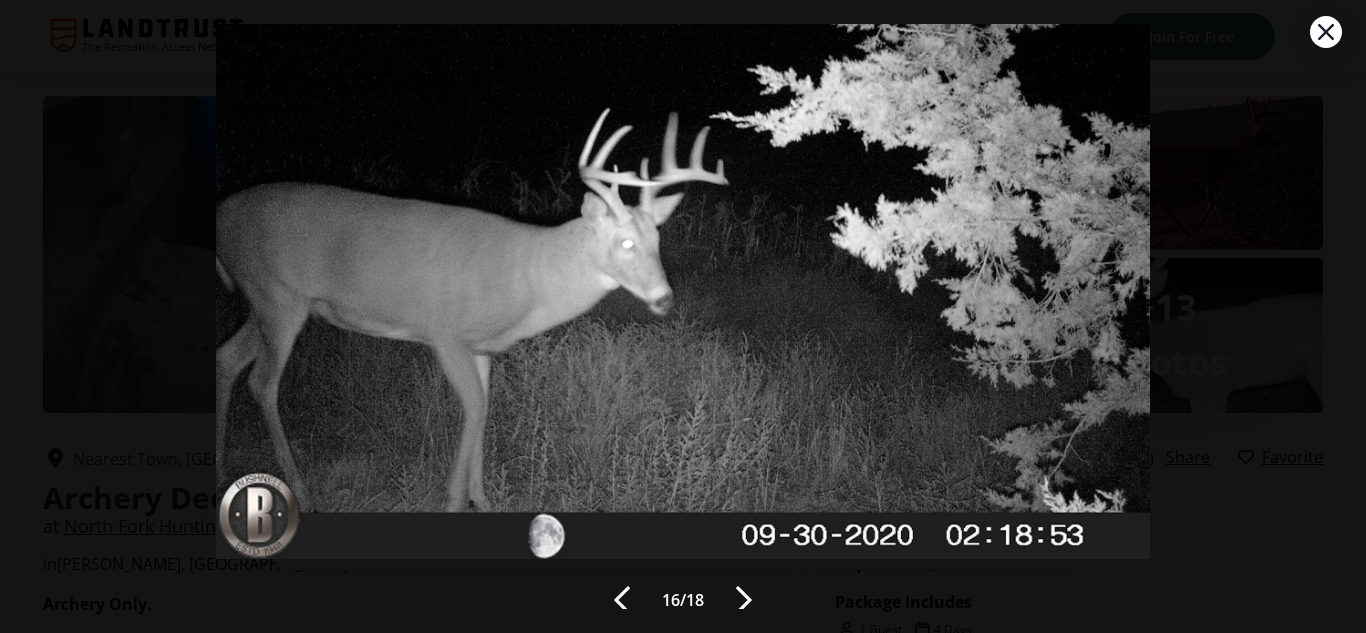 click on "16 / 18" at bounding box center (683, 316) 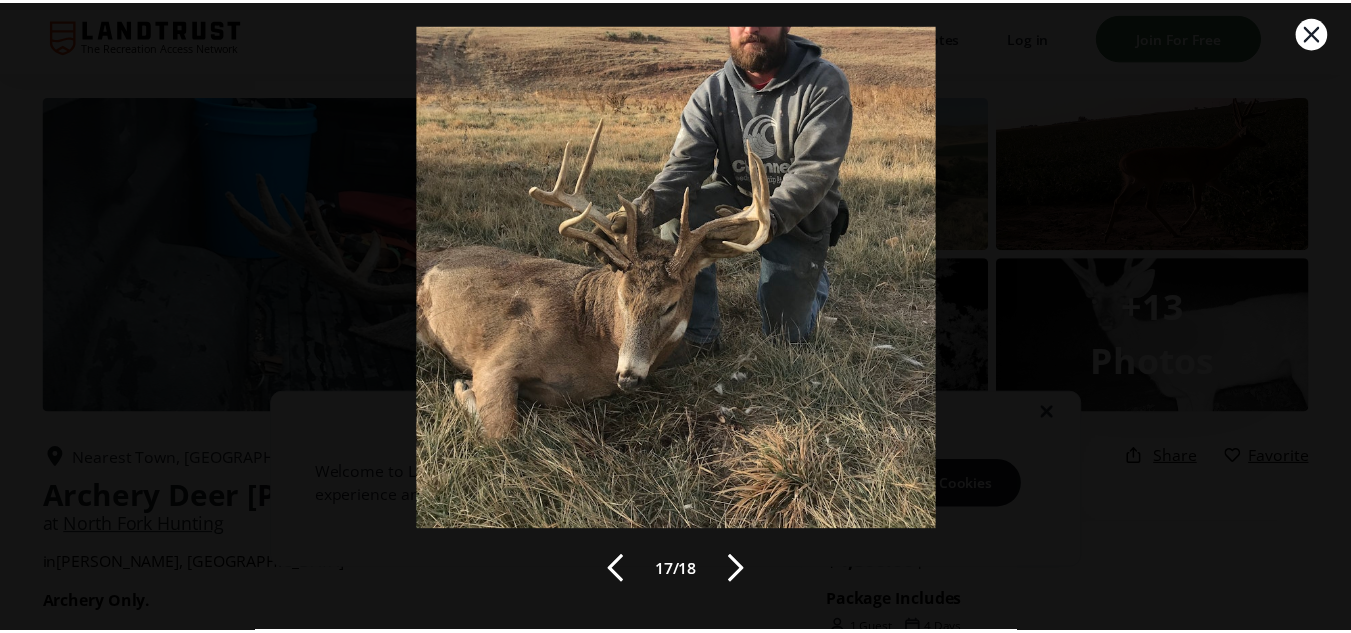 scroll, scrollTop: 102, scrollLeft: 0, axis: vertical 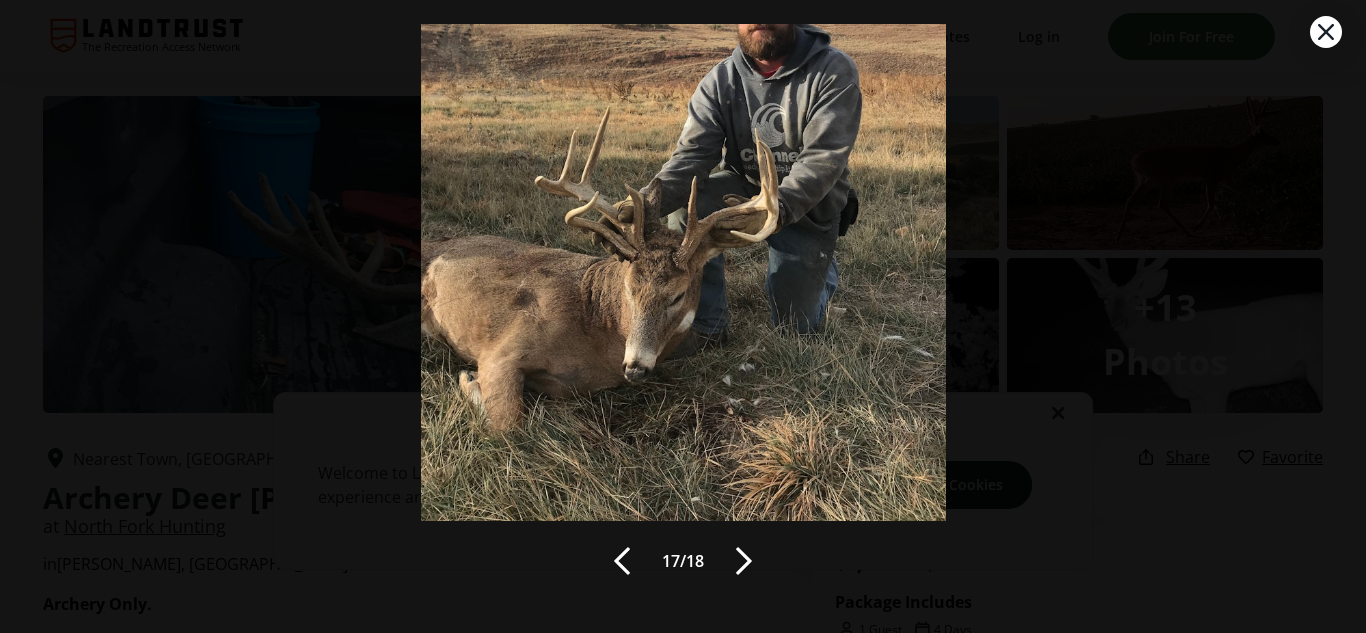 click at bounding box center [744, 561] 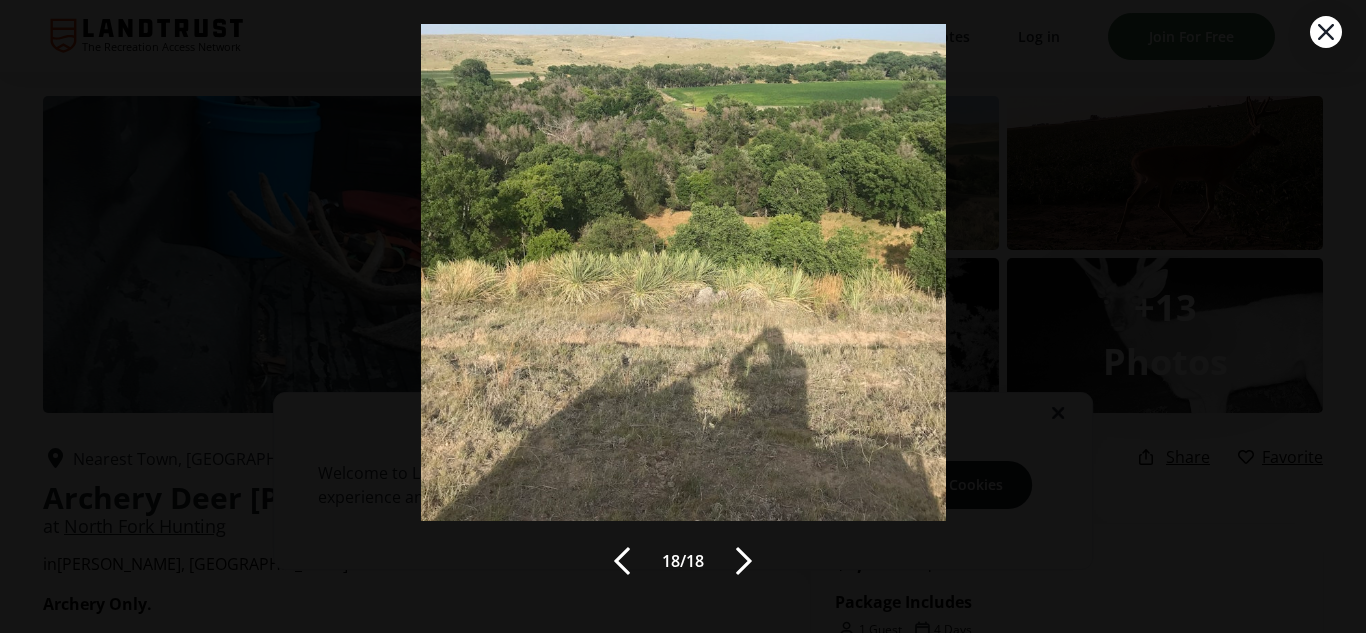 click at bounding box center (1326, 32) 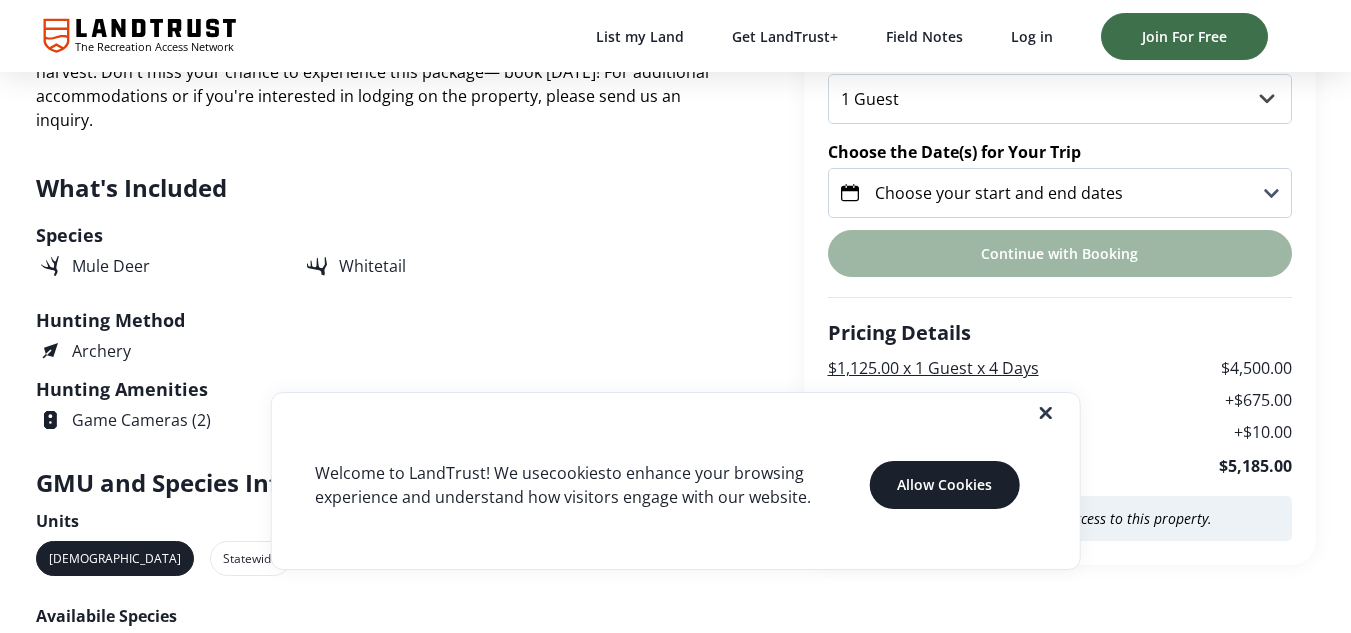 scroll, scrollTop: 628, scrollLeft: 0, axis: vertical 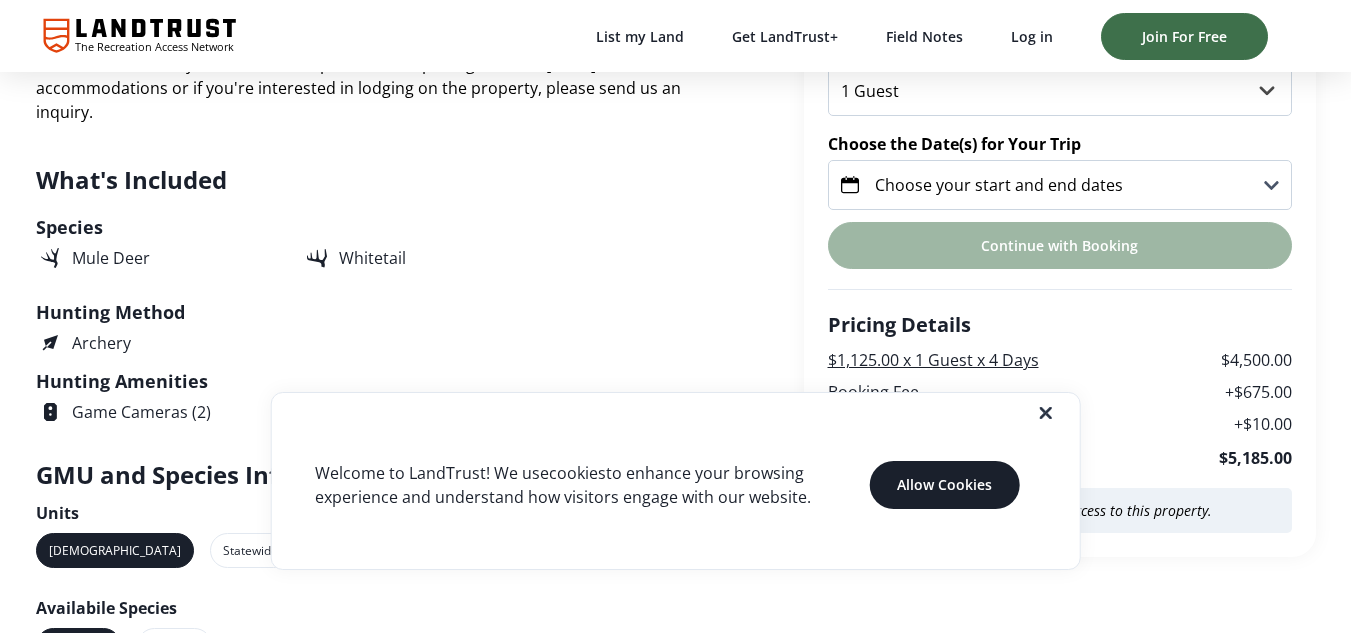 click at bounding box center (691, 413) 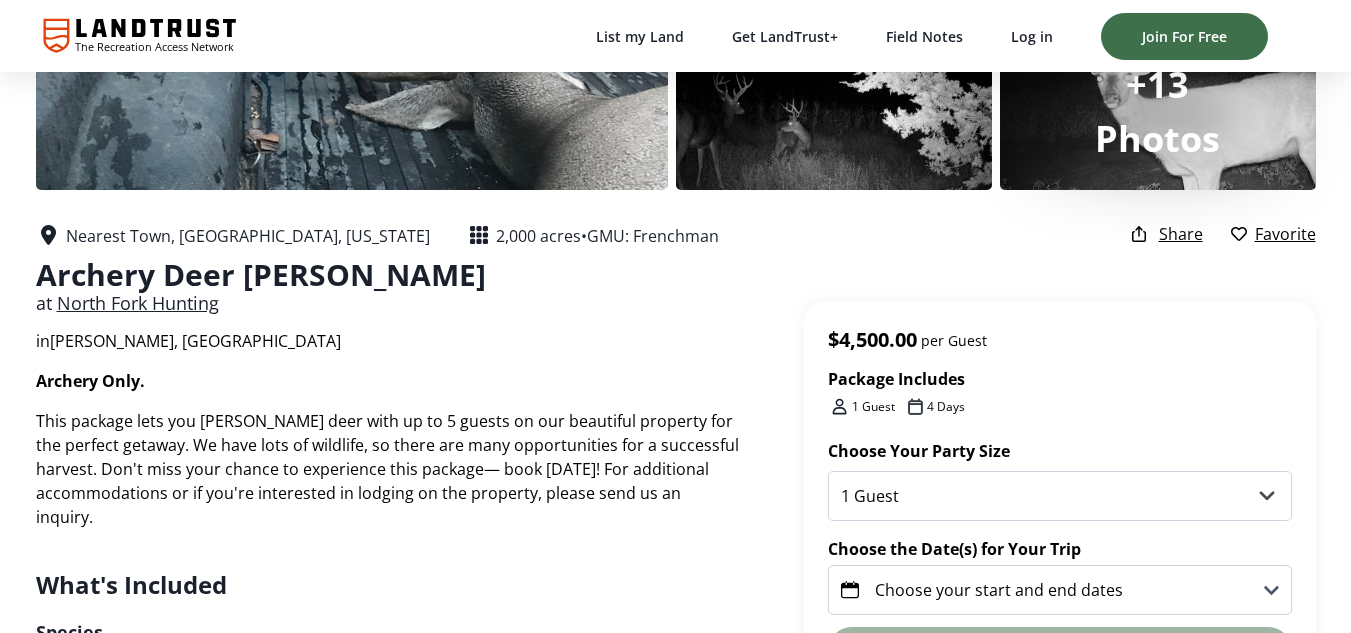 scroll, scrollTop: 0, scrollLeft: 0, axis: both 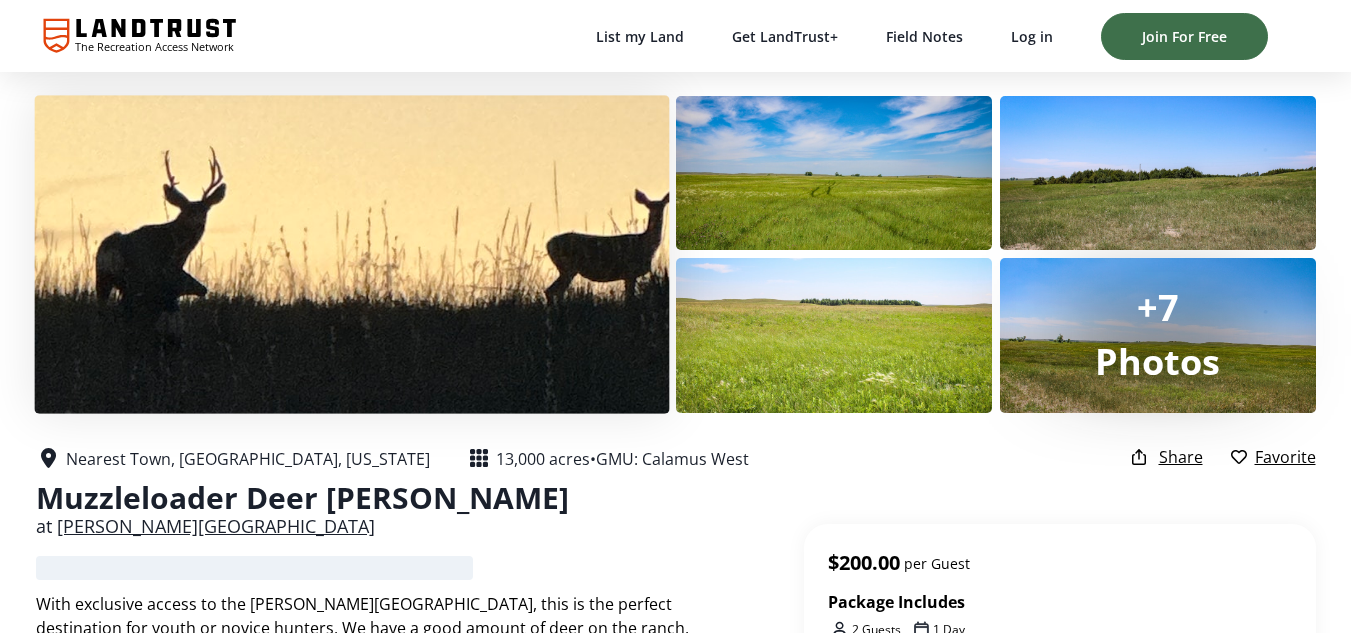 click at bounding box center [351, 254] 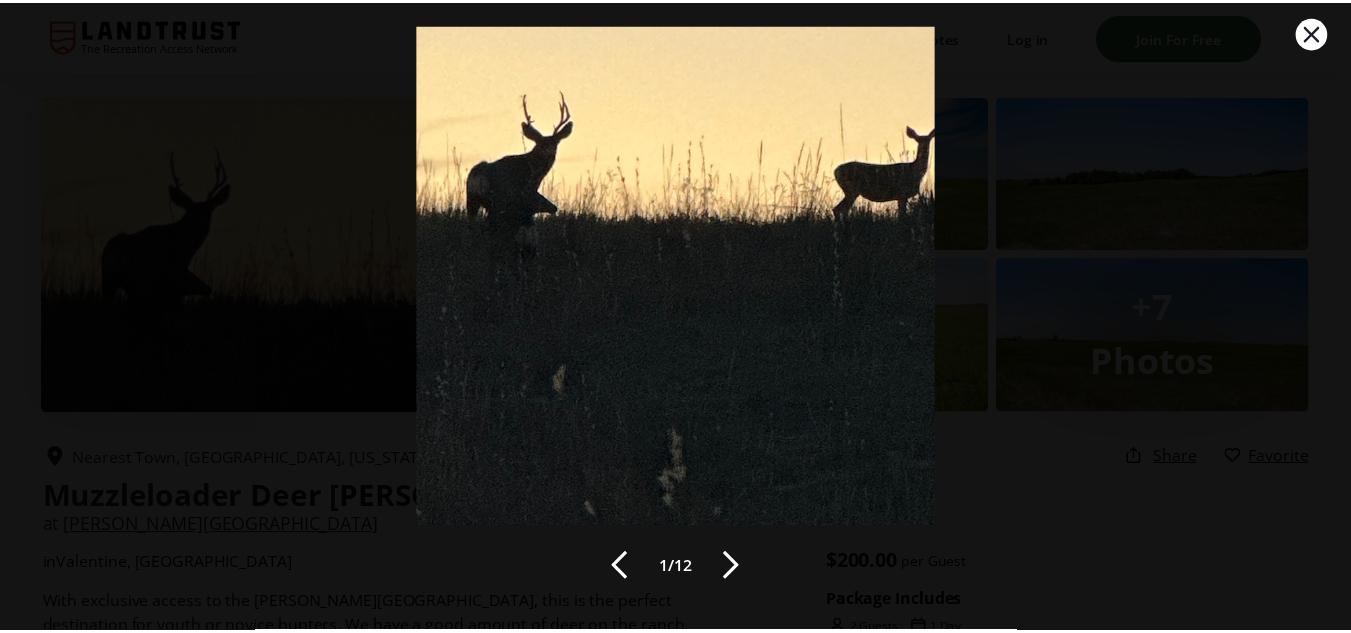 scroll, scrollTop: 102, scrollLeft: 0, axis: vertical 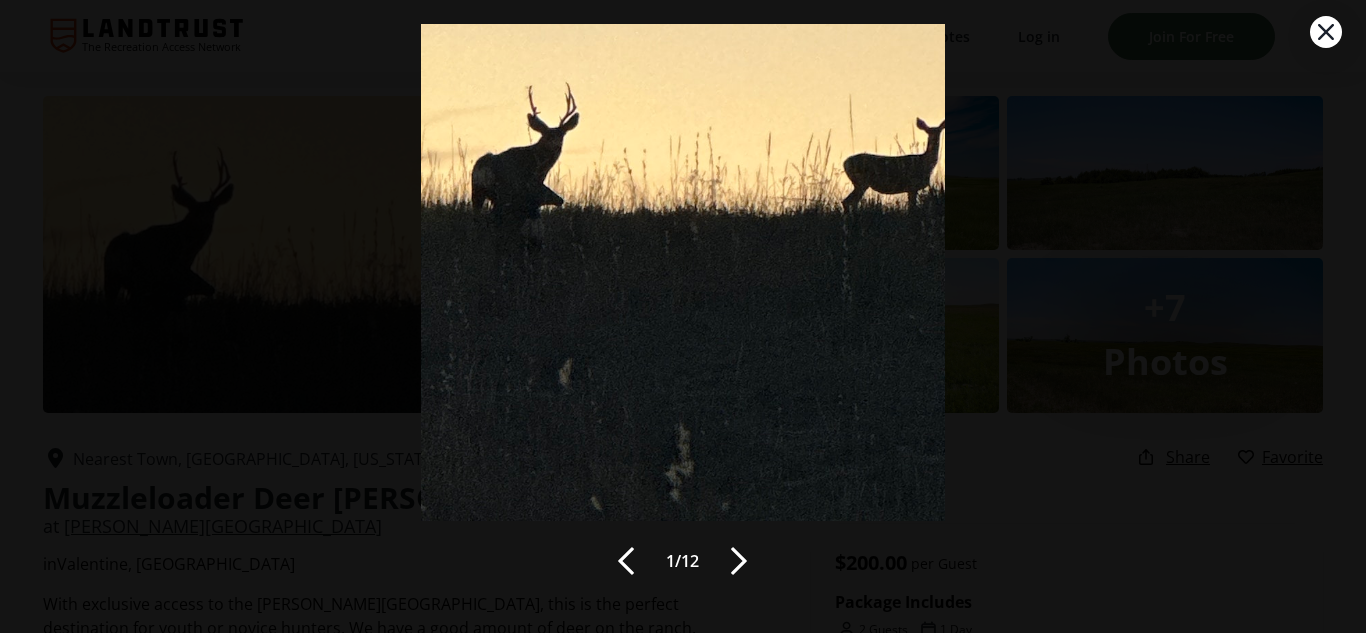 click at bounding box center [739, 561] 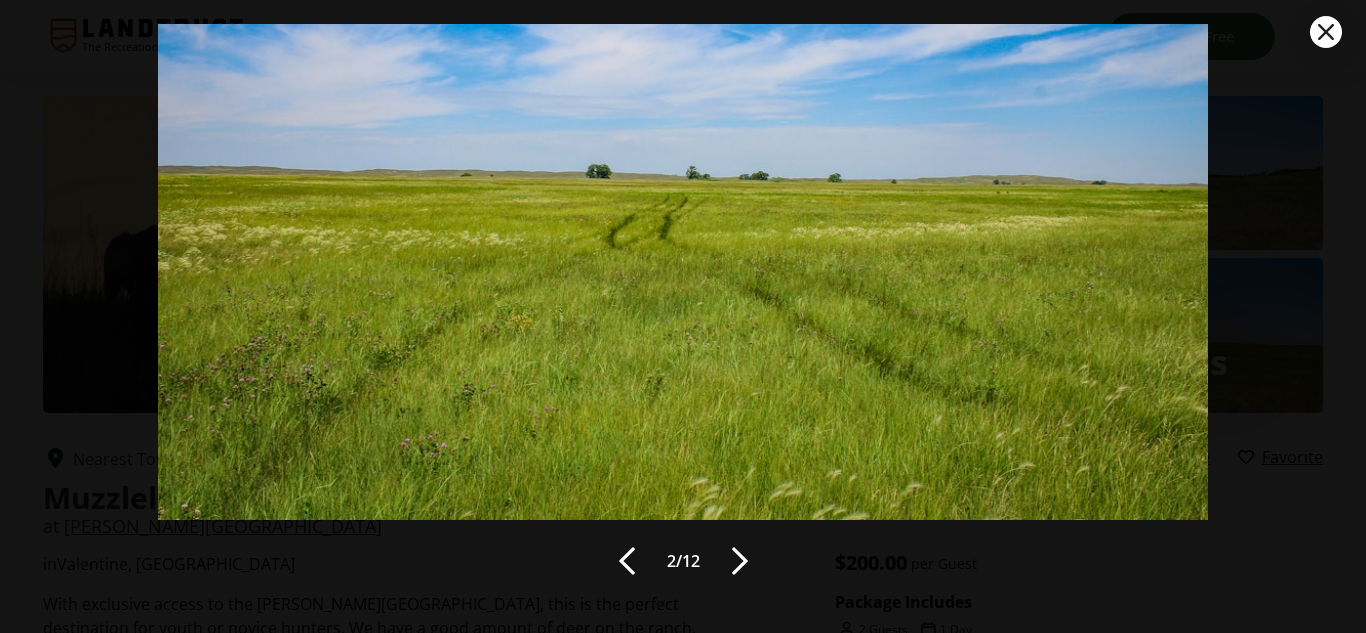 click at bounding box center (740, 561) 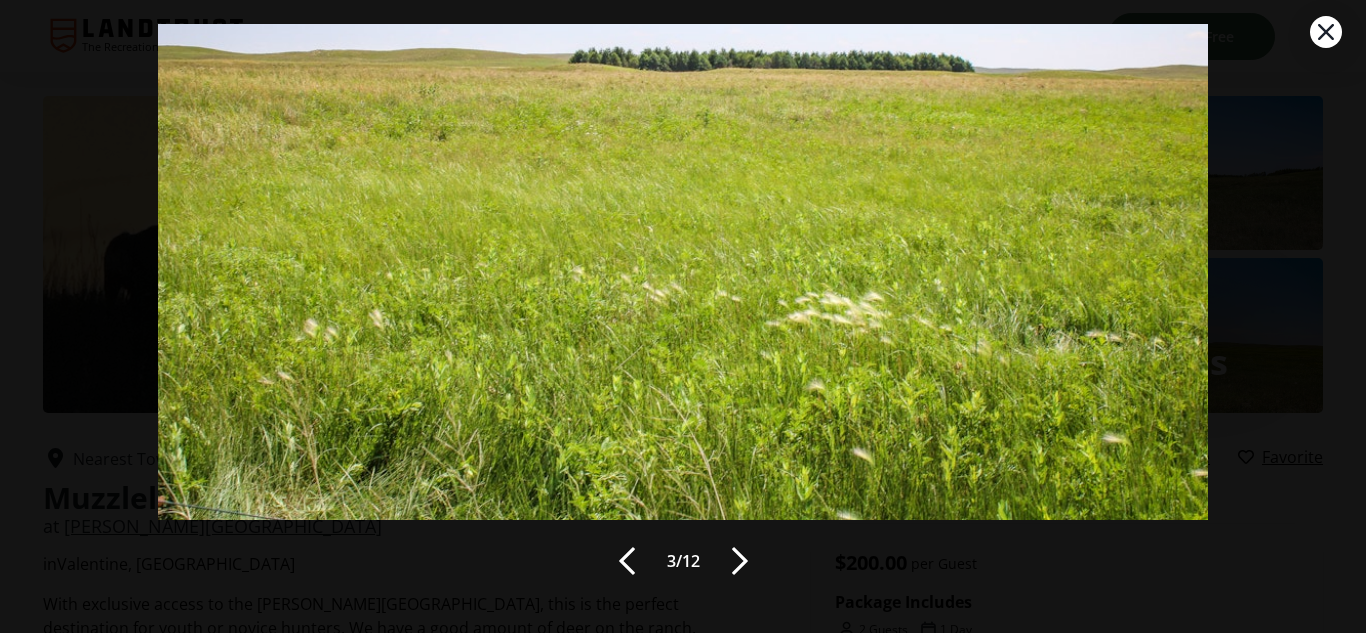 click at bounding box center [740, 561] 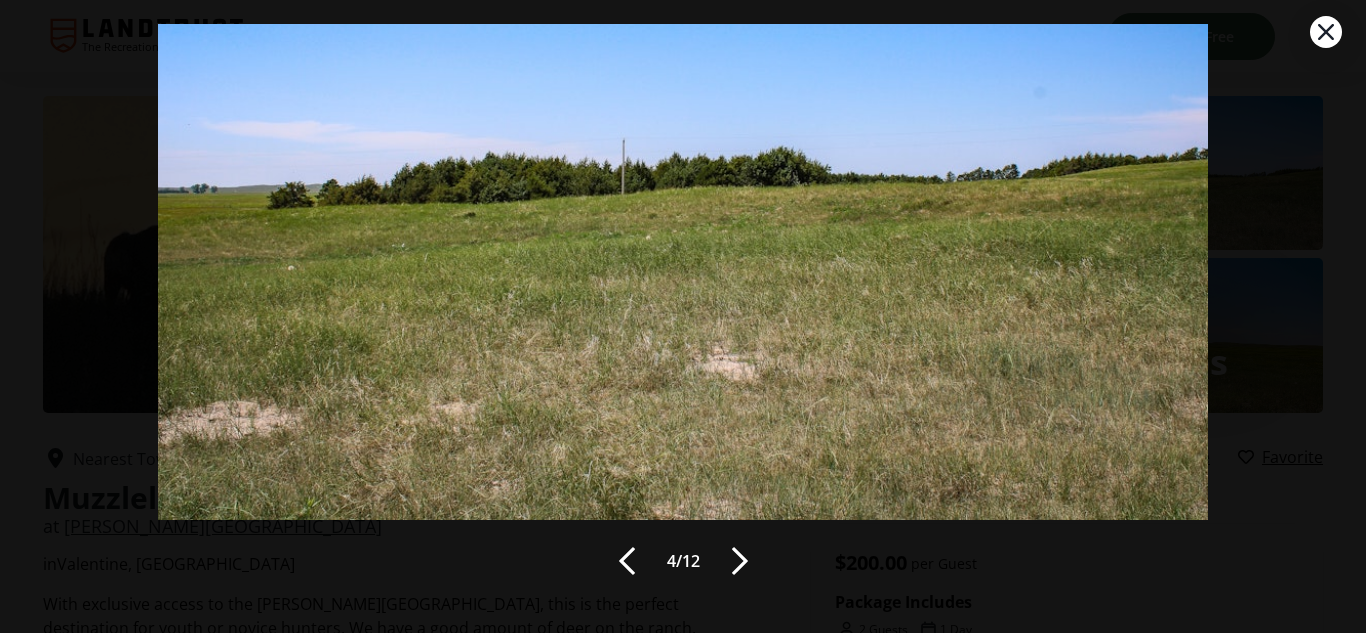 click at bounding box center [740, 561] 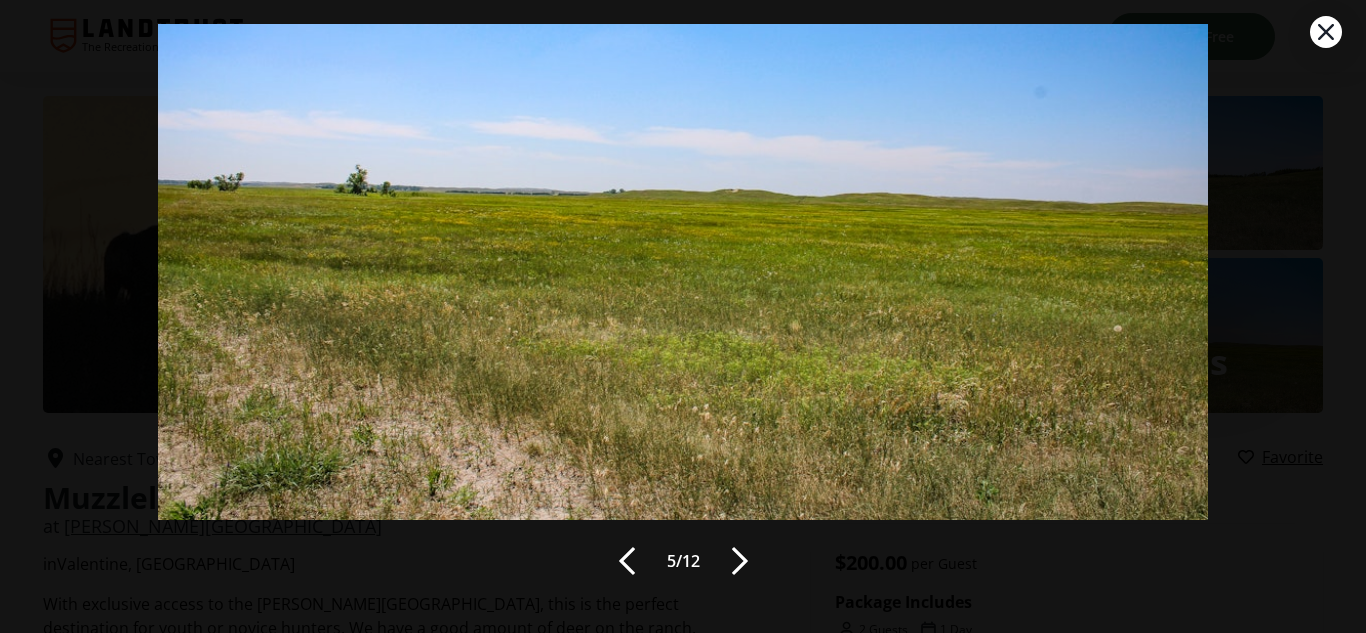 click at bounding box center [740, 561] 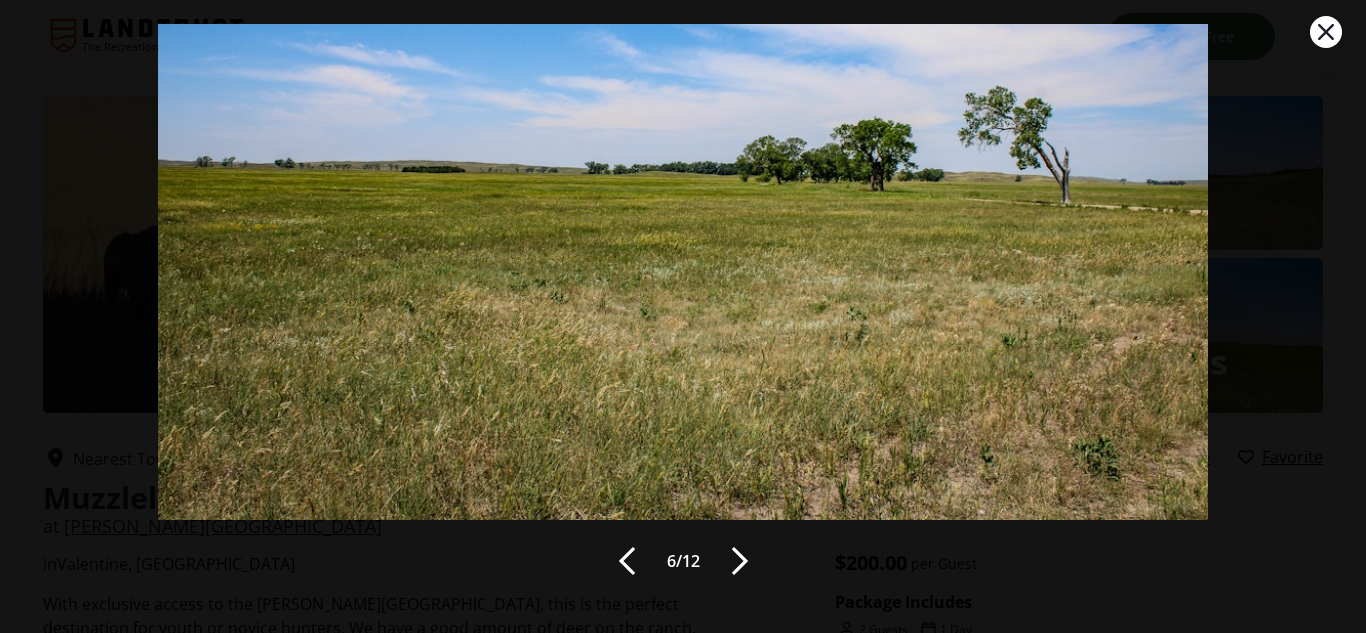 click at bounding box center (740, 561) 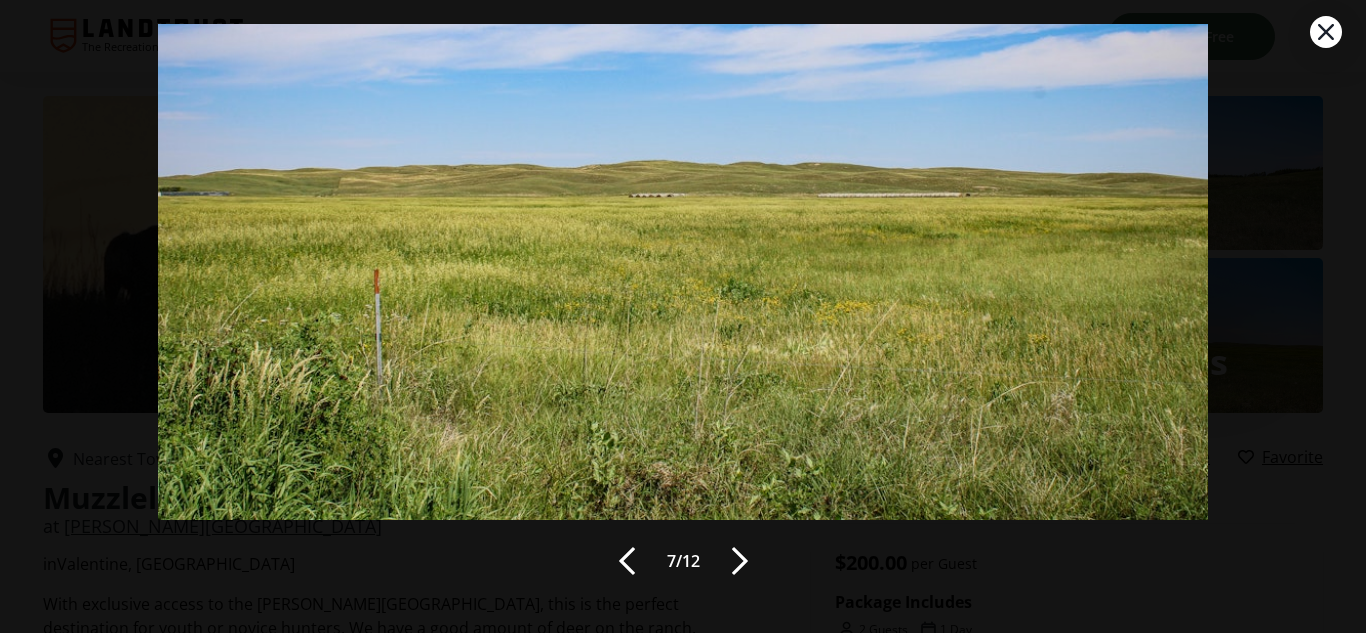 click at bounding box center [740, 561] 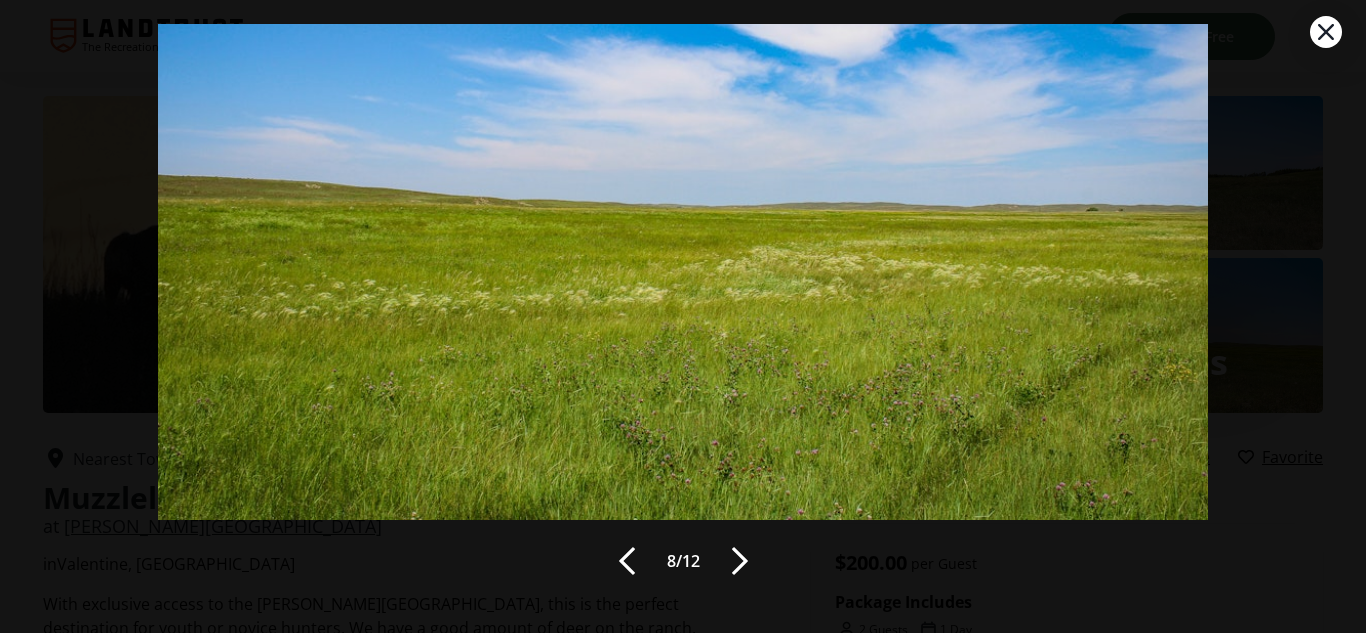 click at bounding box center [740, 561] 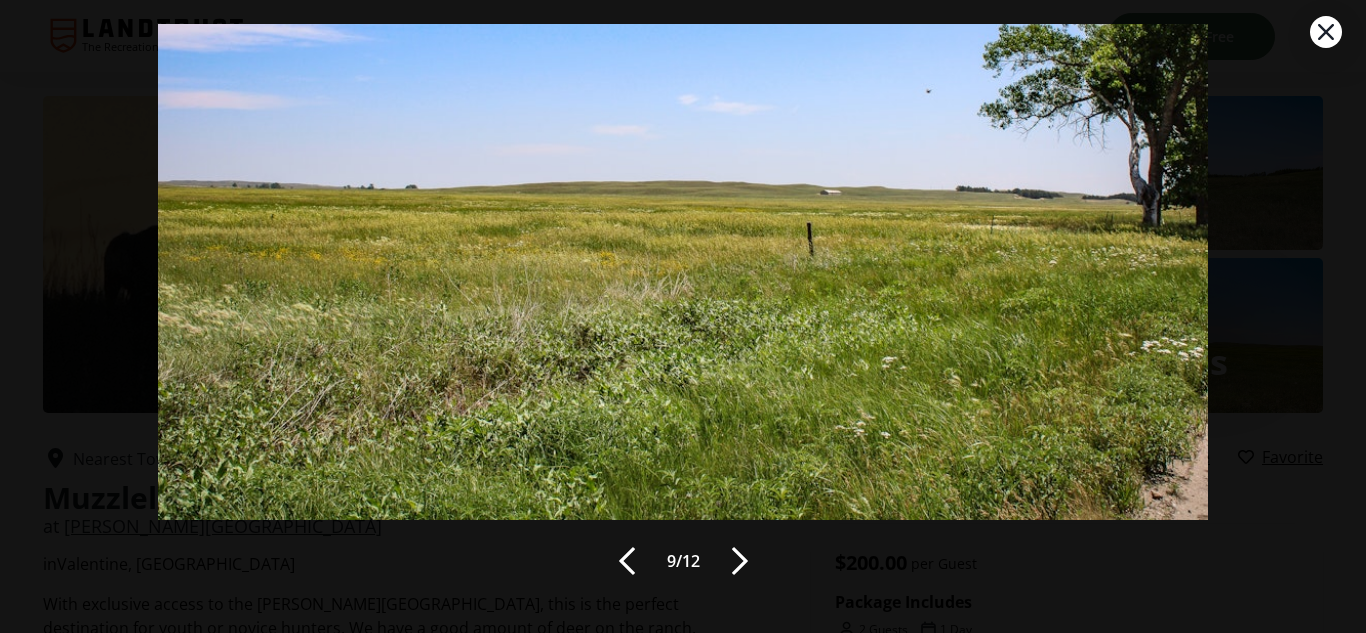 click at bounding box center [740, 561] 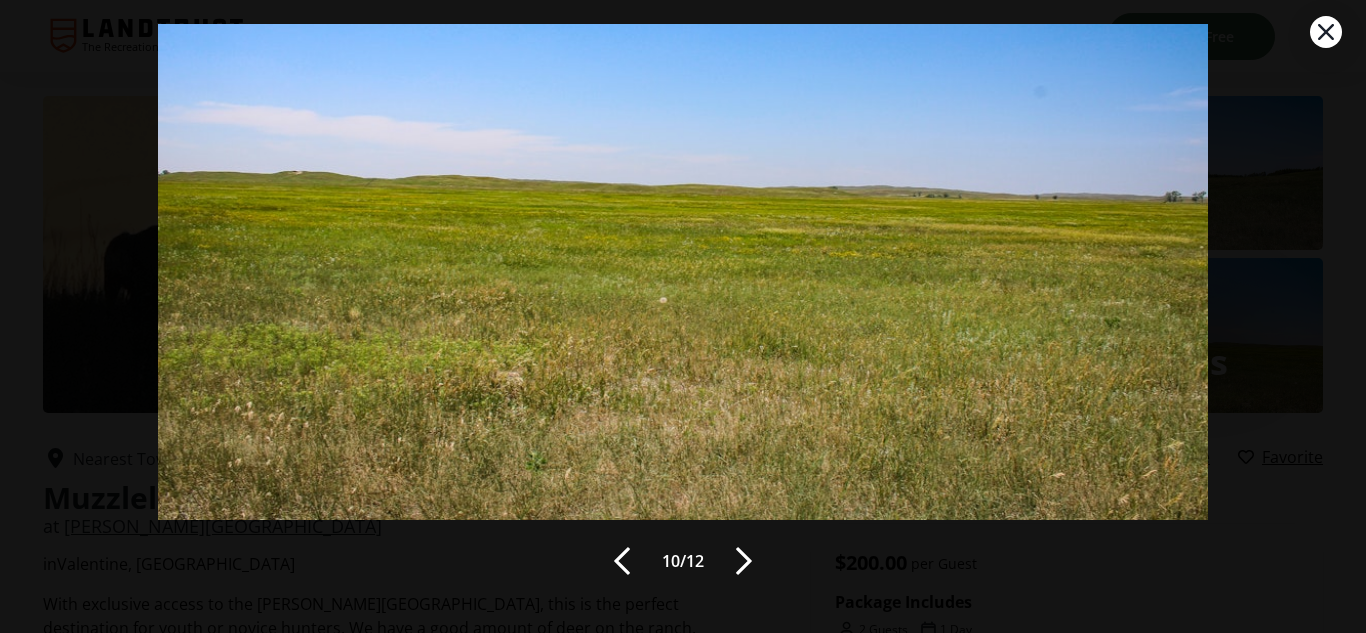 click at bounding box center (744, 561) 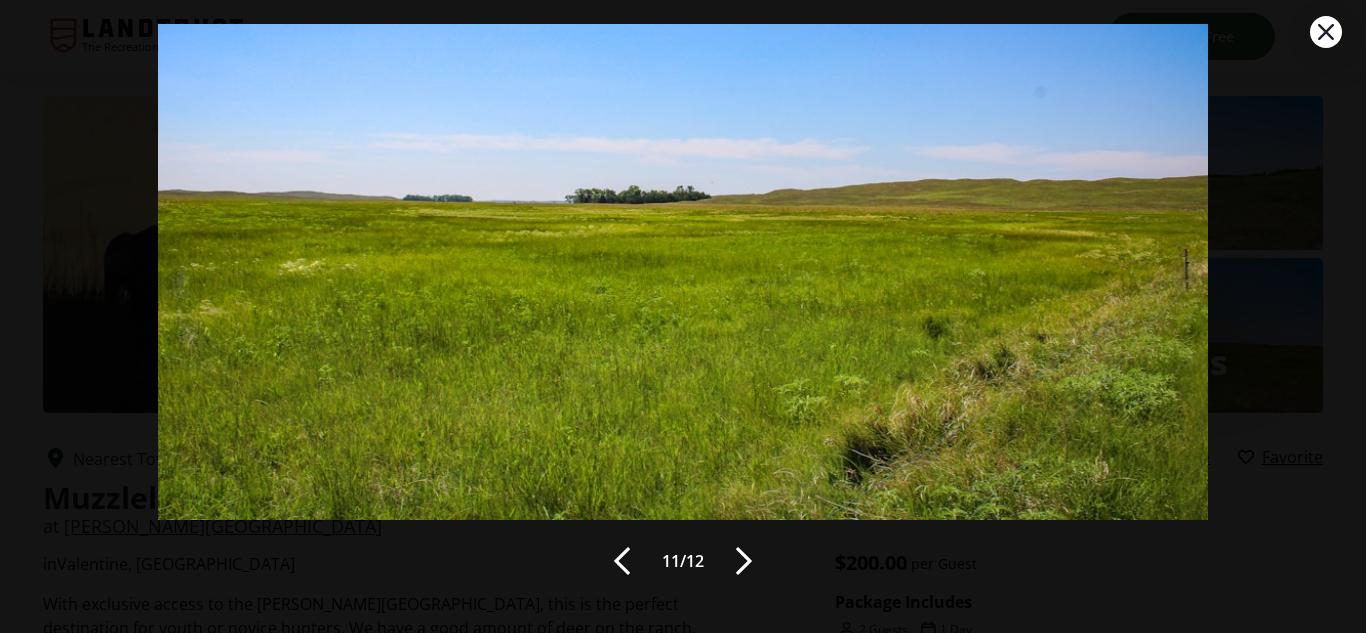 click at bounding box center [744, 561] 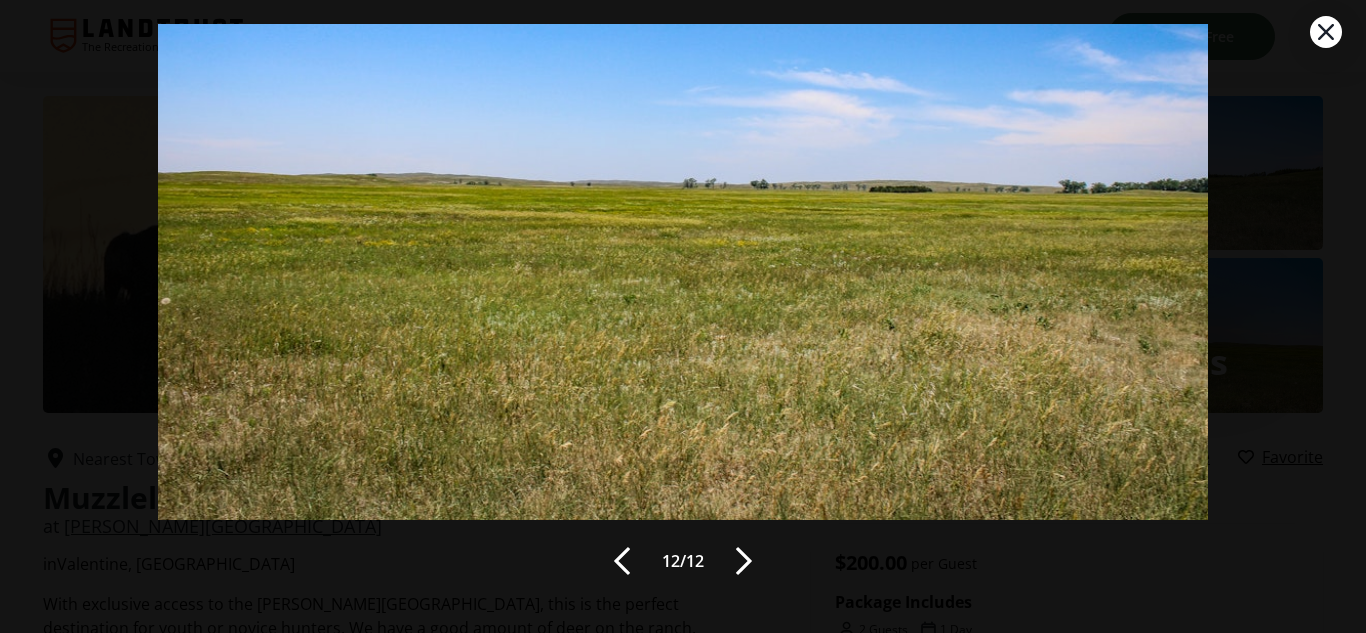 click at bounding box center (744, 561) 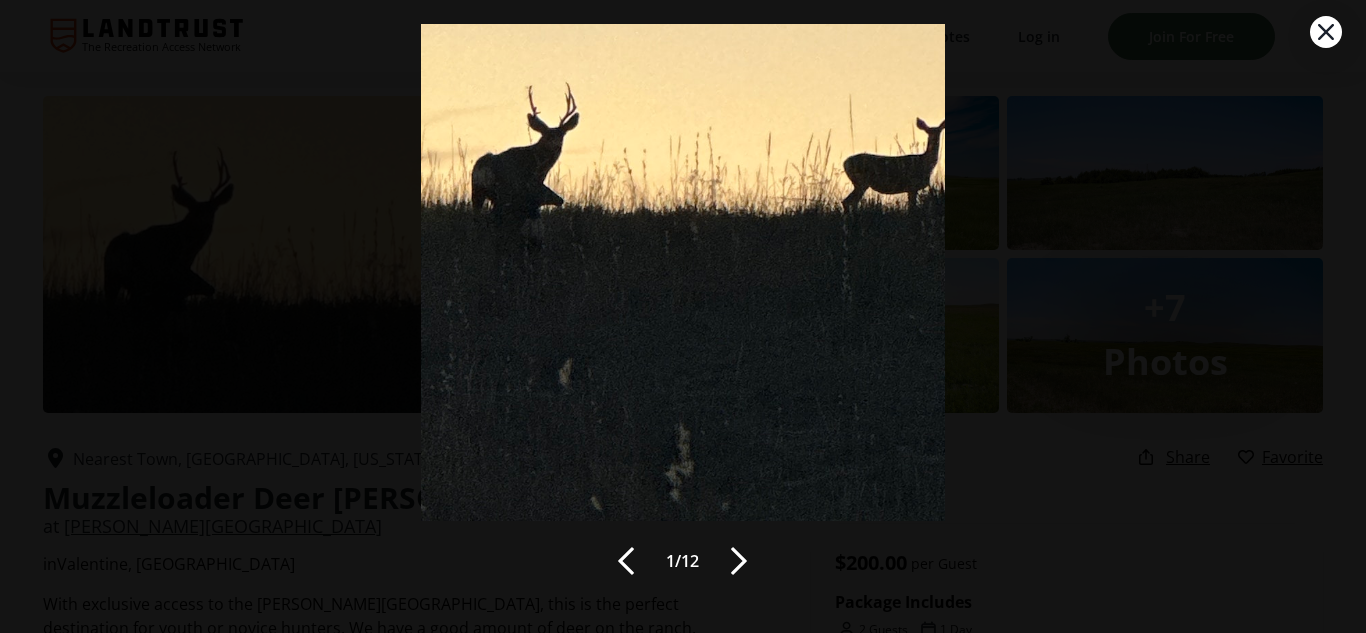 click at bounding box center [739, 561] 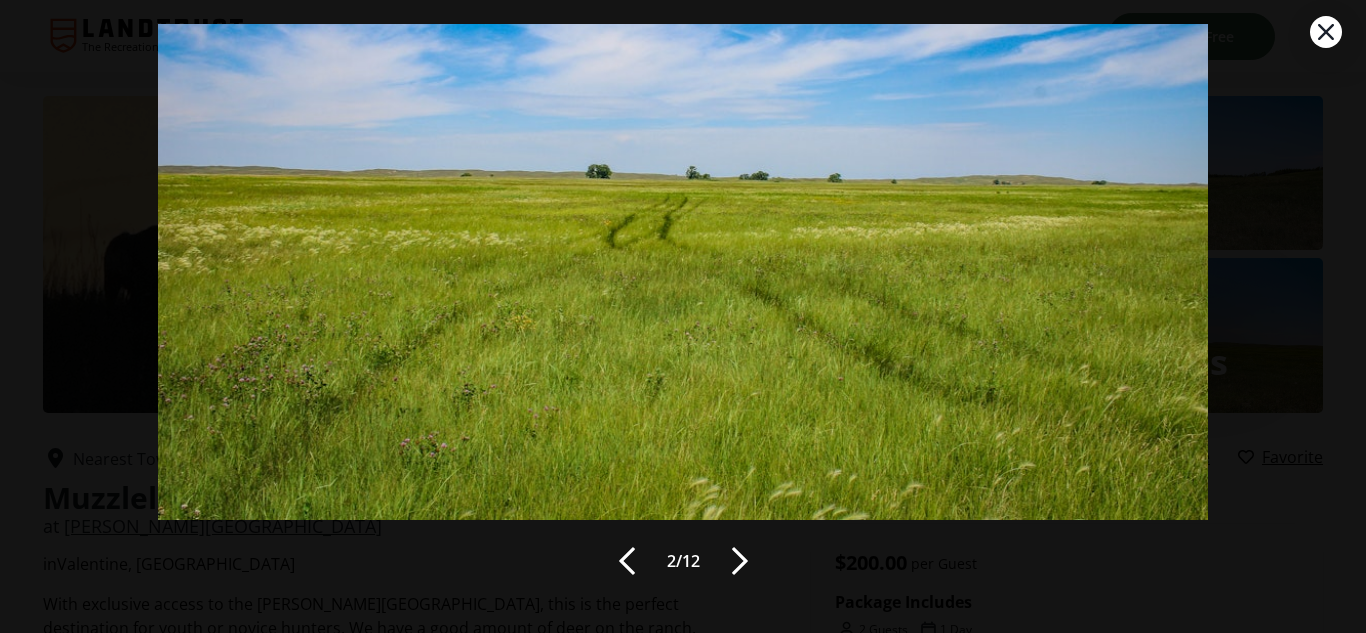 click 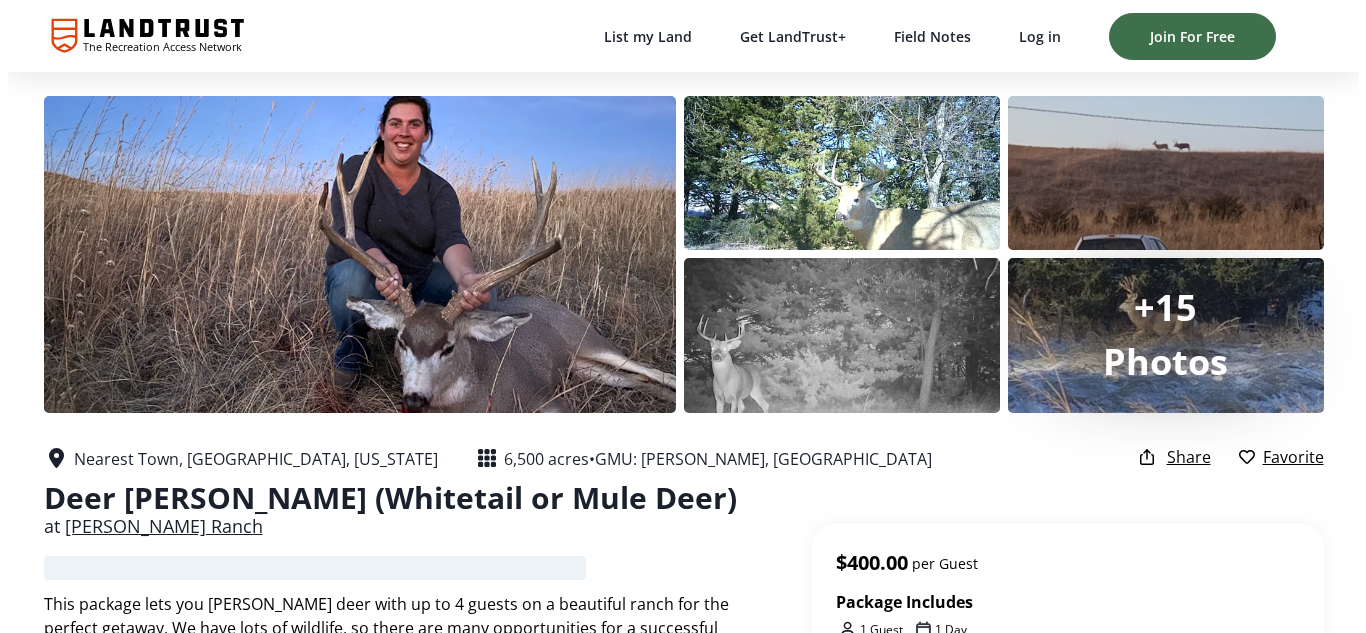 scroll, scrollTop: 0, scrollLeft: 0, axis: both 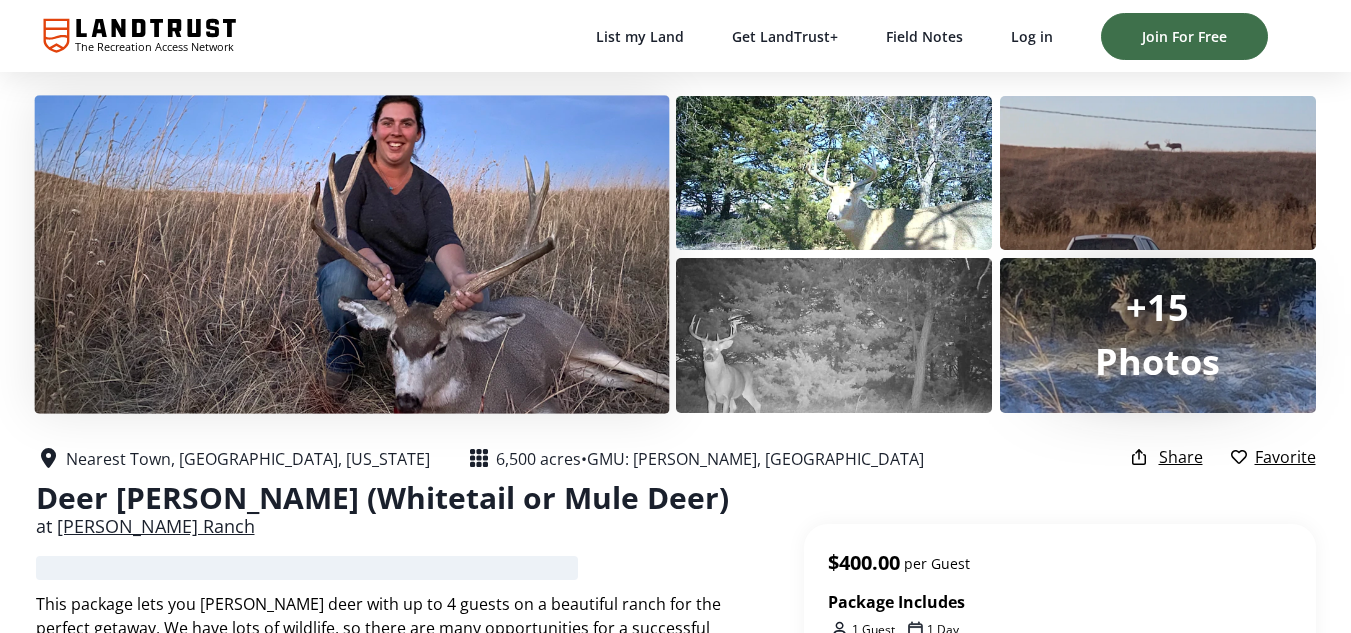 click at bounding box center [351, 254] 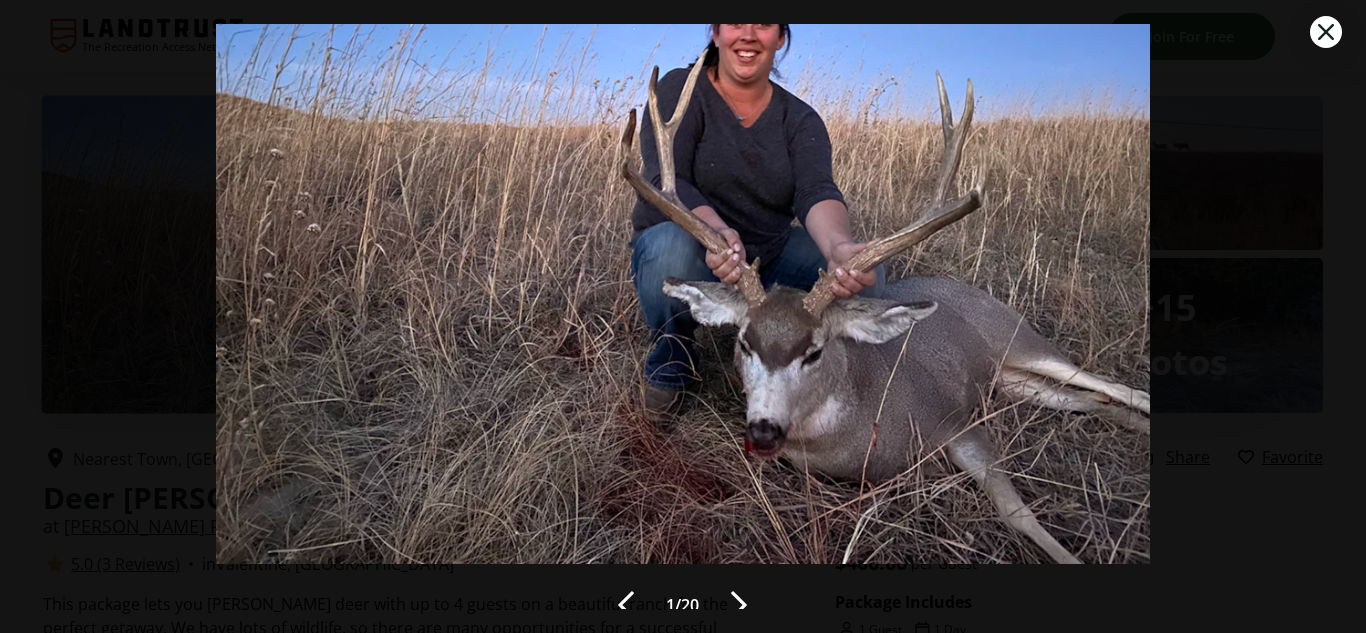 scroll, scrollTop: 102, scrollLeft: 0, axis: vertical 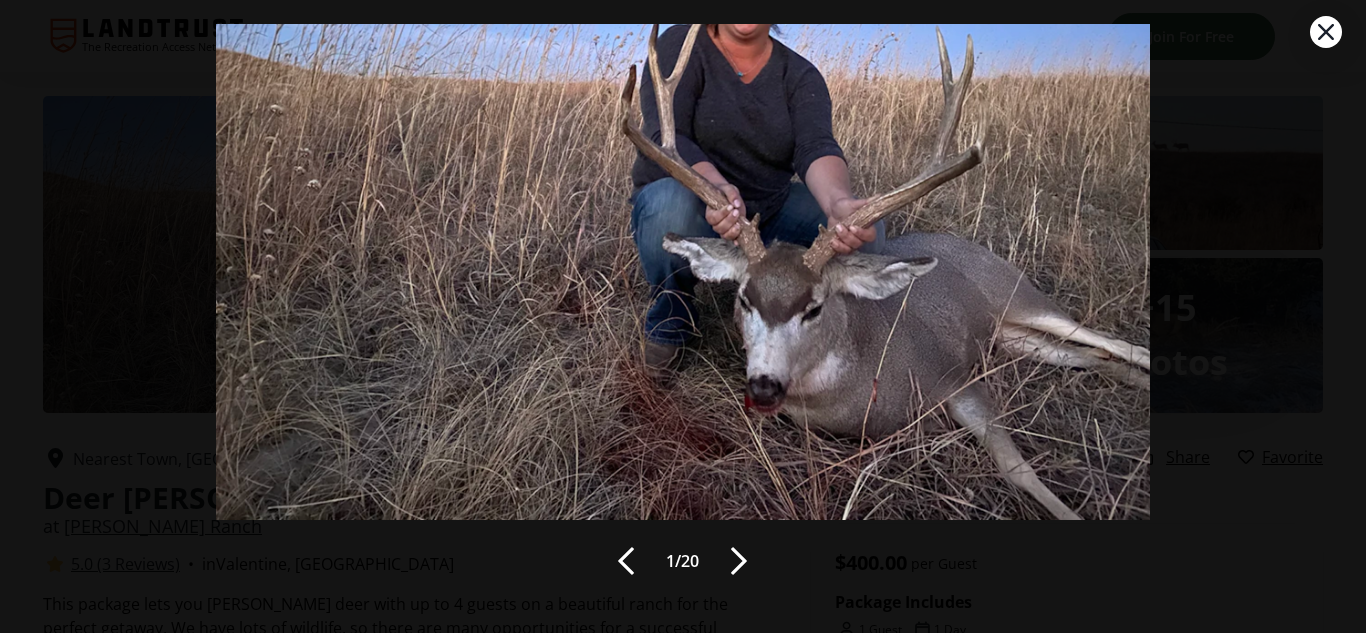 click at bounding box center [739, 561] 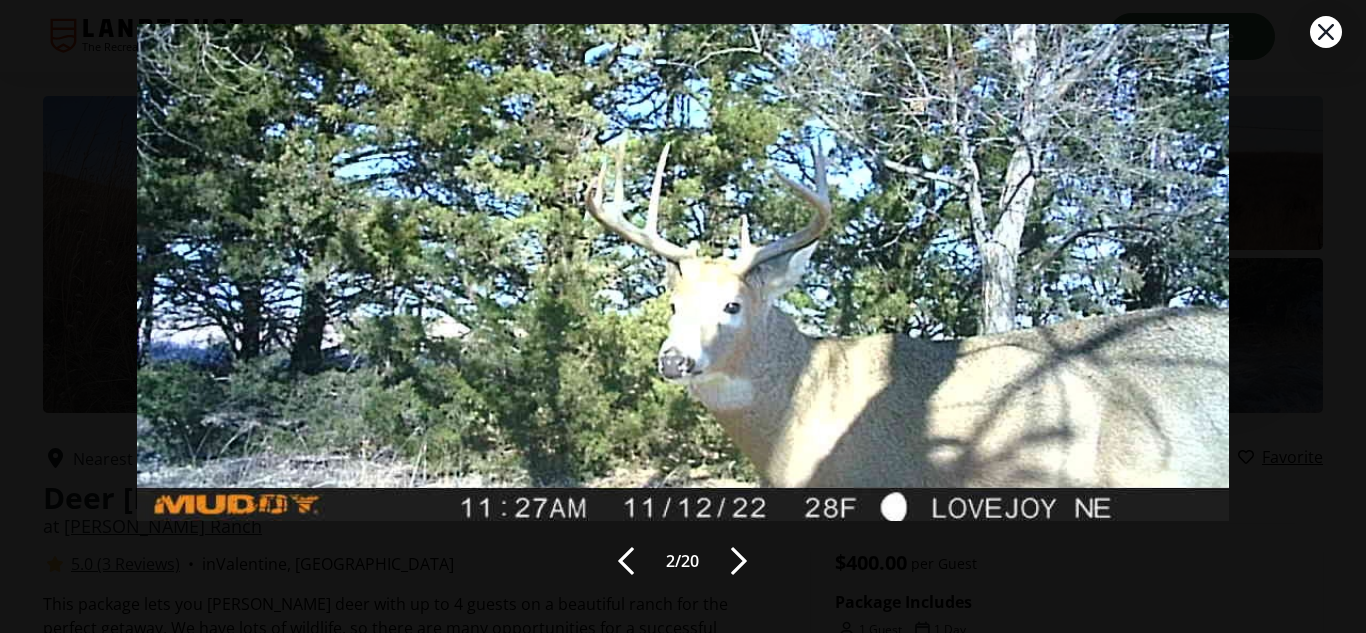 click at bounding box center [739, 561] 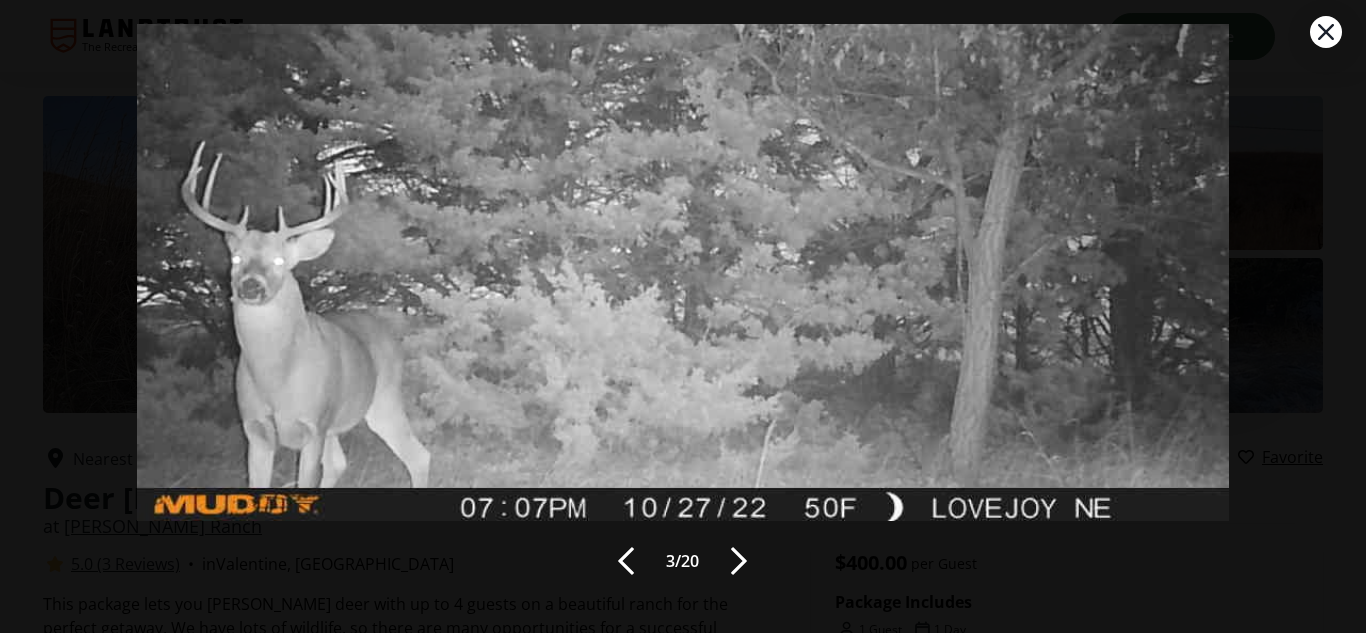click at bounding box center [739, 561] 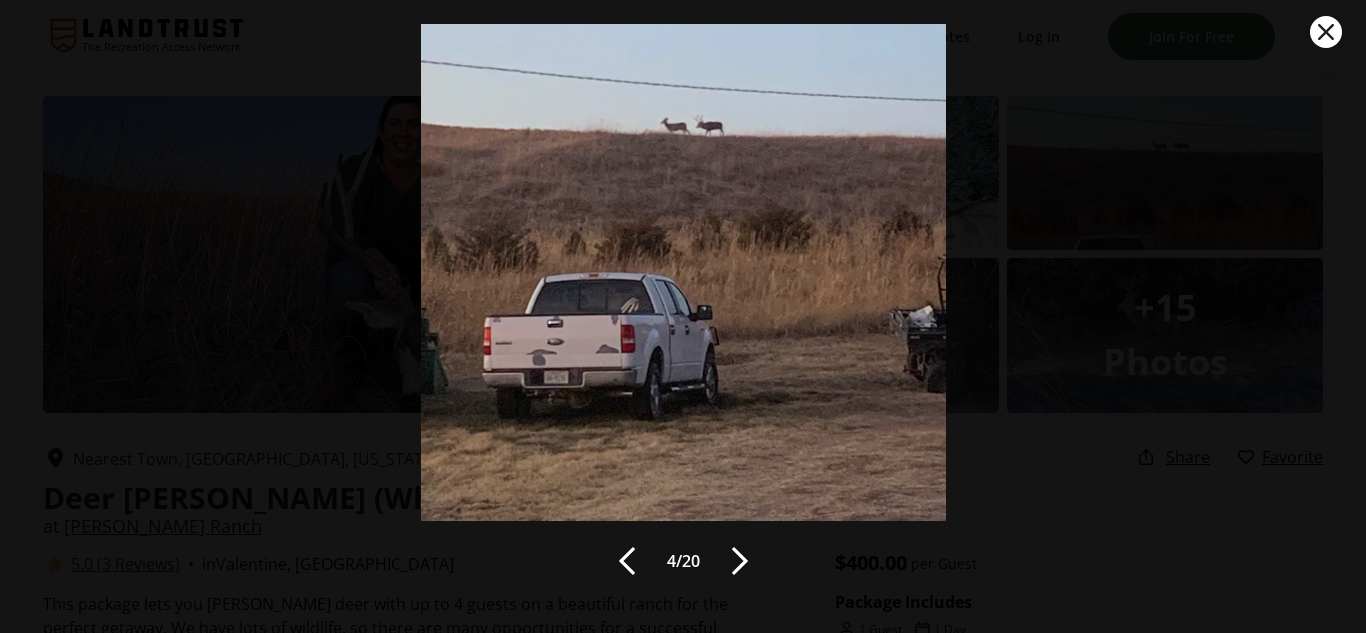 click at bounding box center [740, 561] 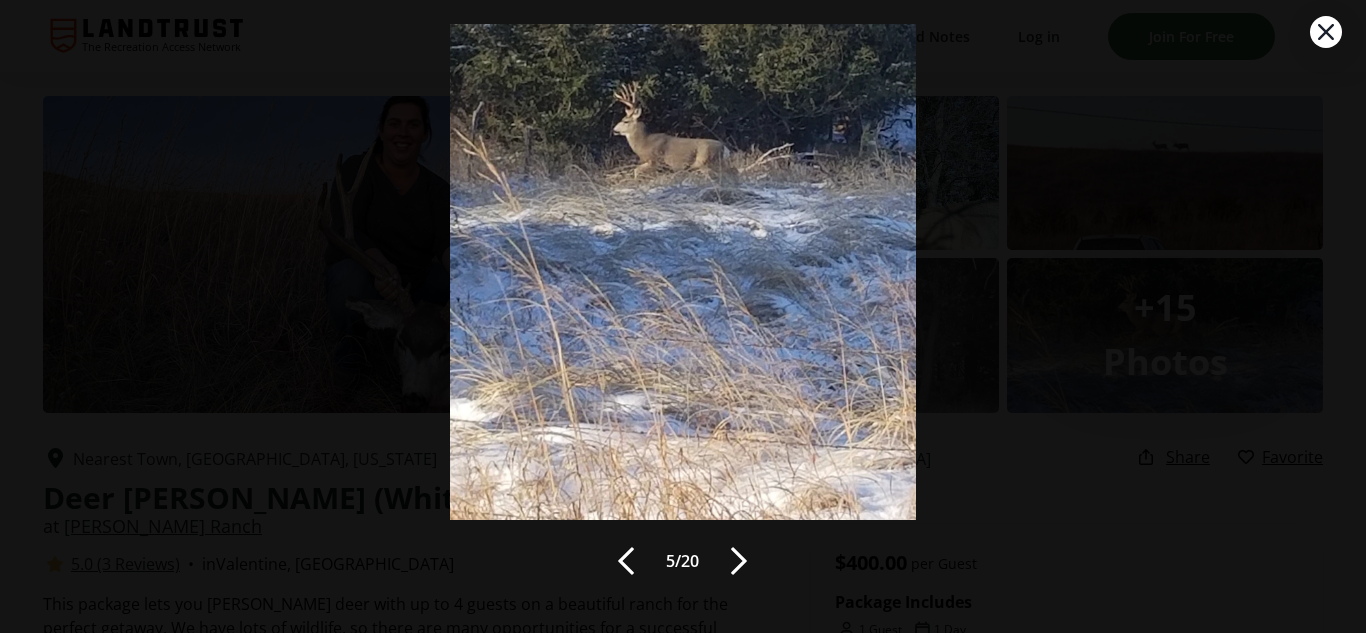 click at bounding box center [739, 561] 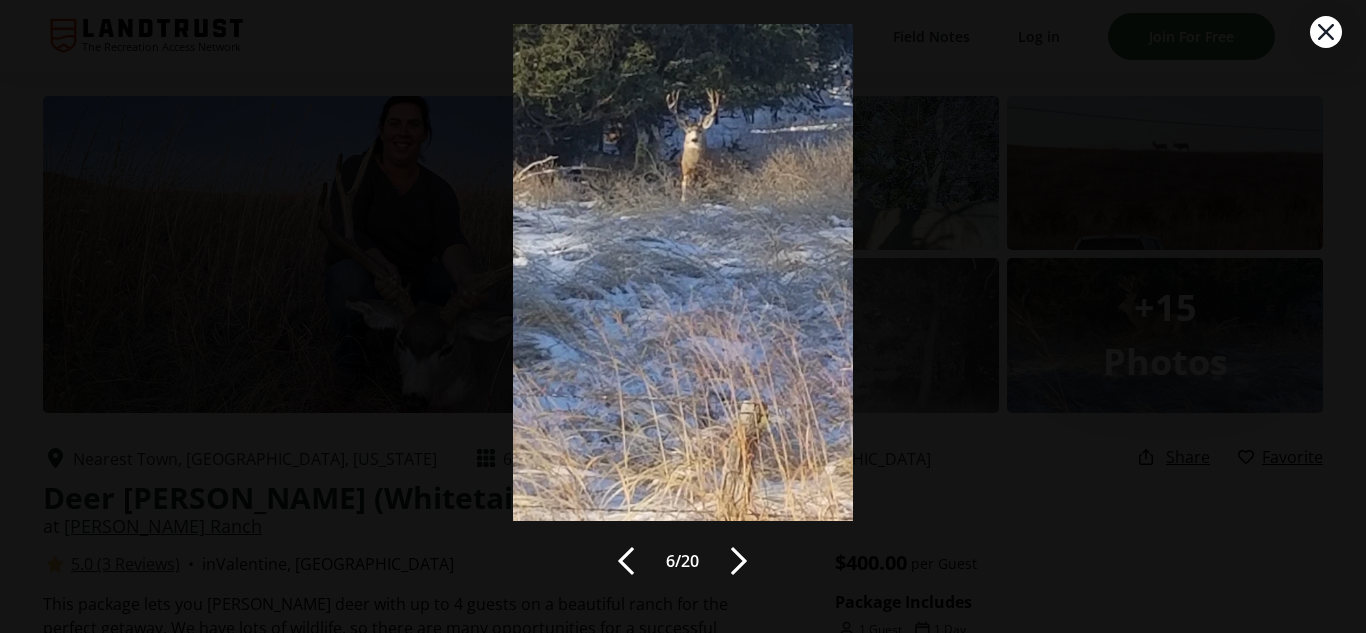 click at bounding box center [739, 561] 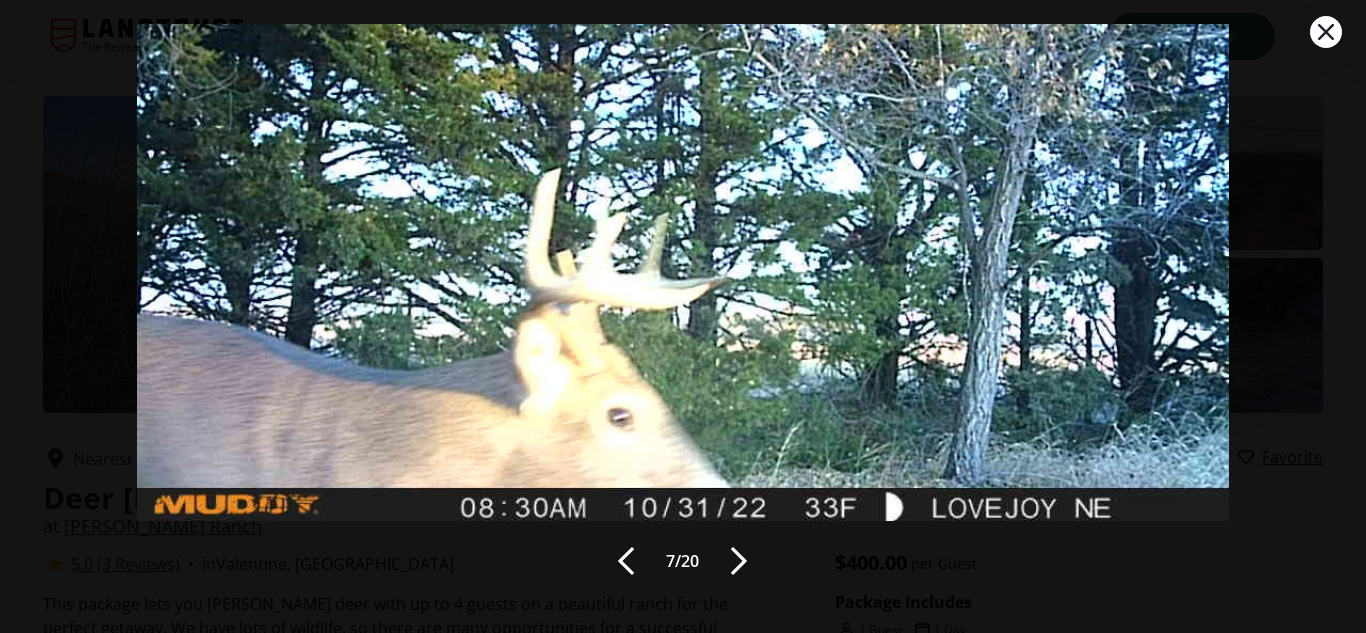 click at bounding box center [739, 561] 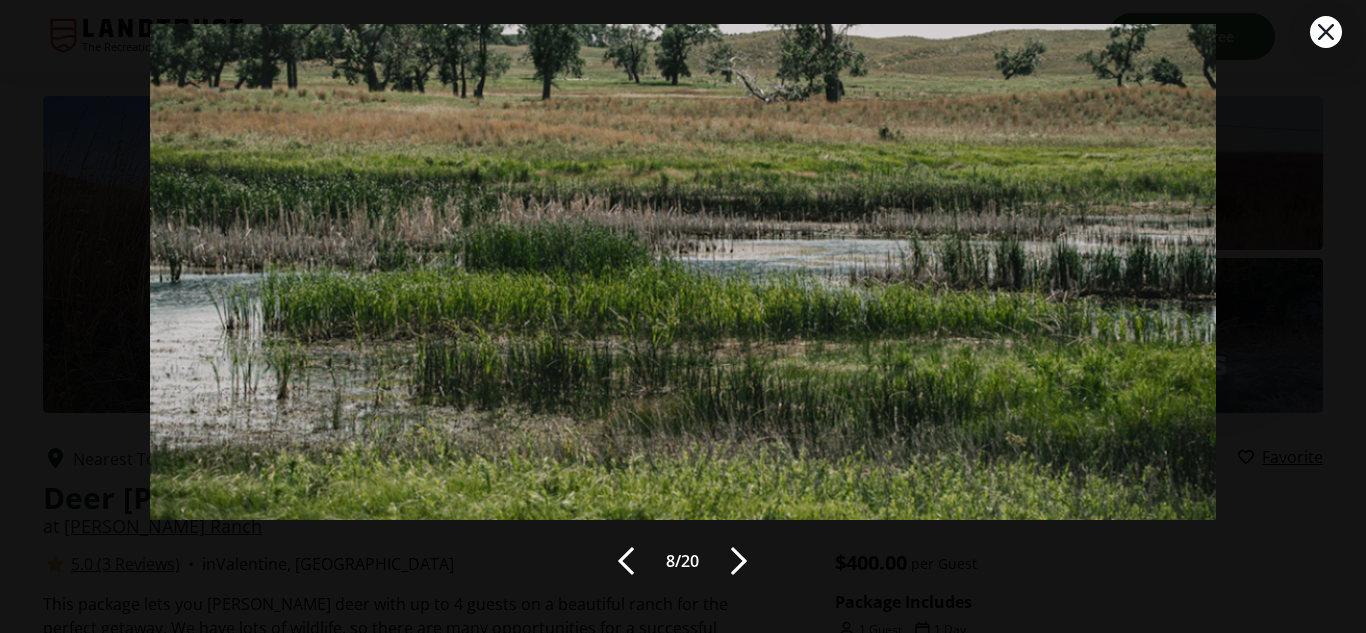 click at bounding box center [739, 561] 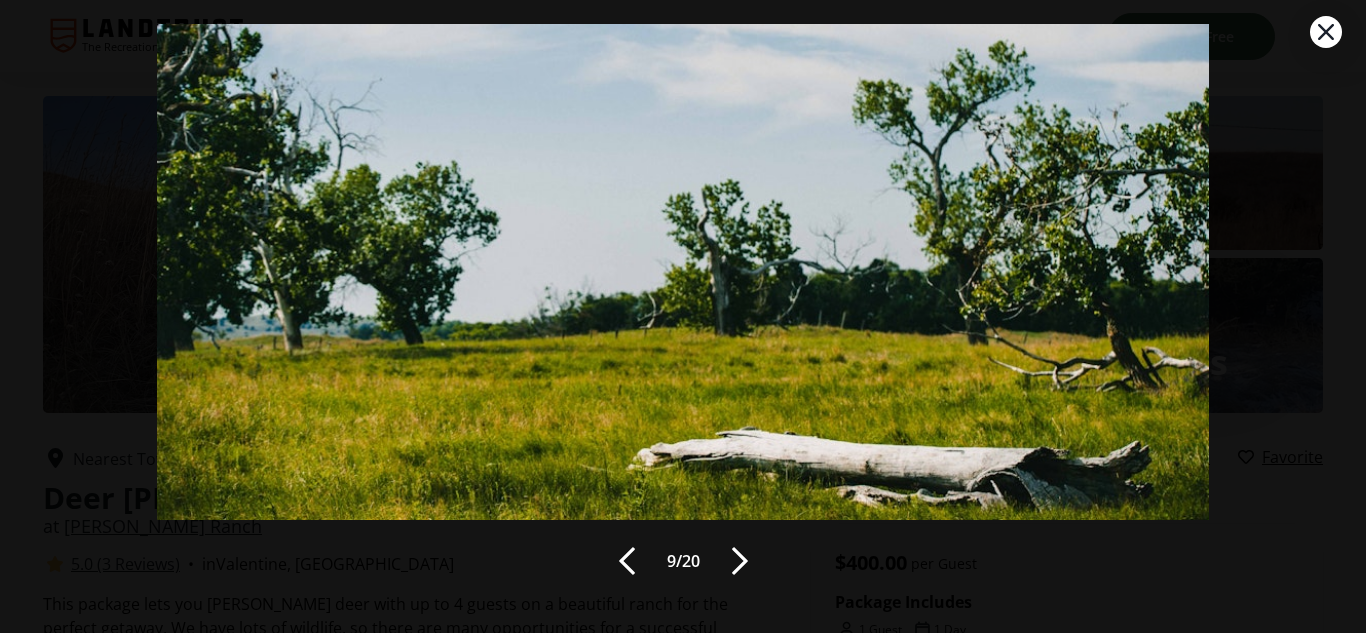 click at bounding box center (740, 561) 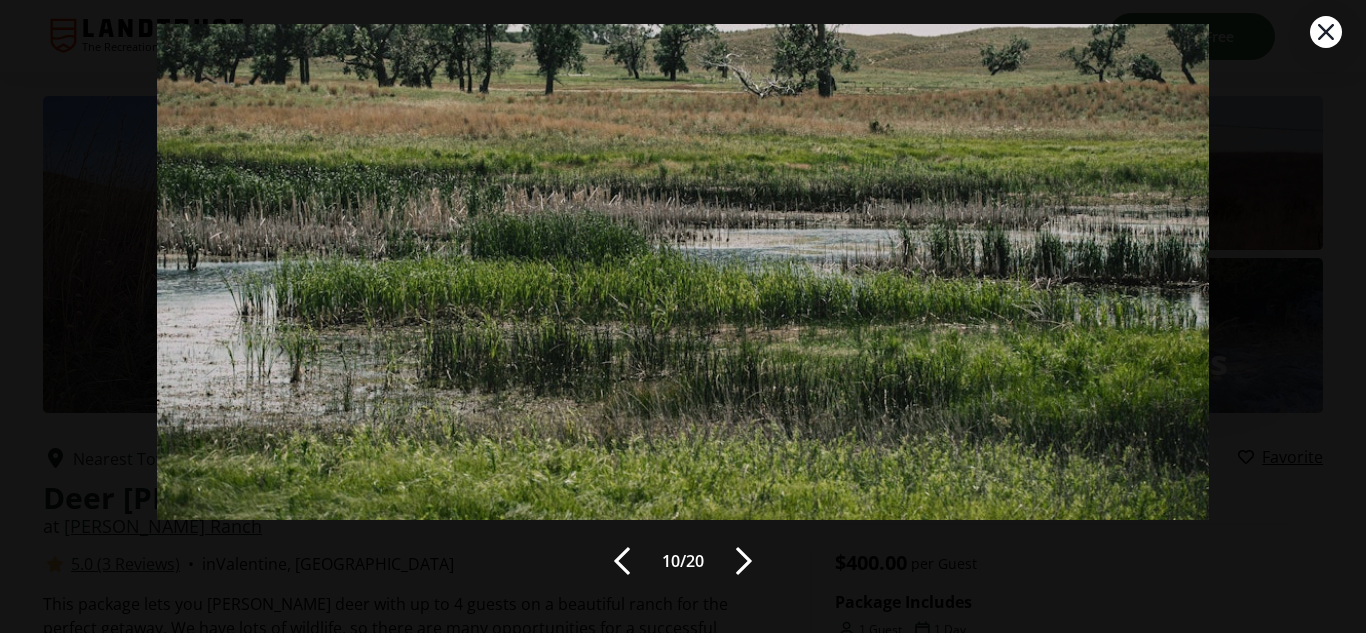 click at bounding box center (744, 561) 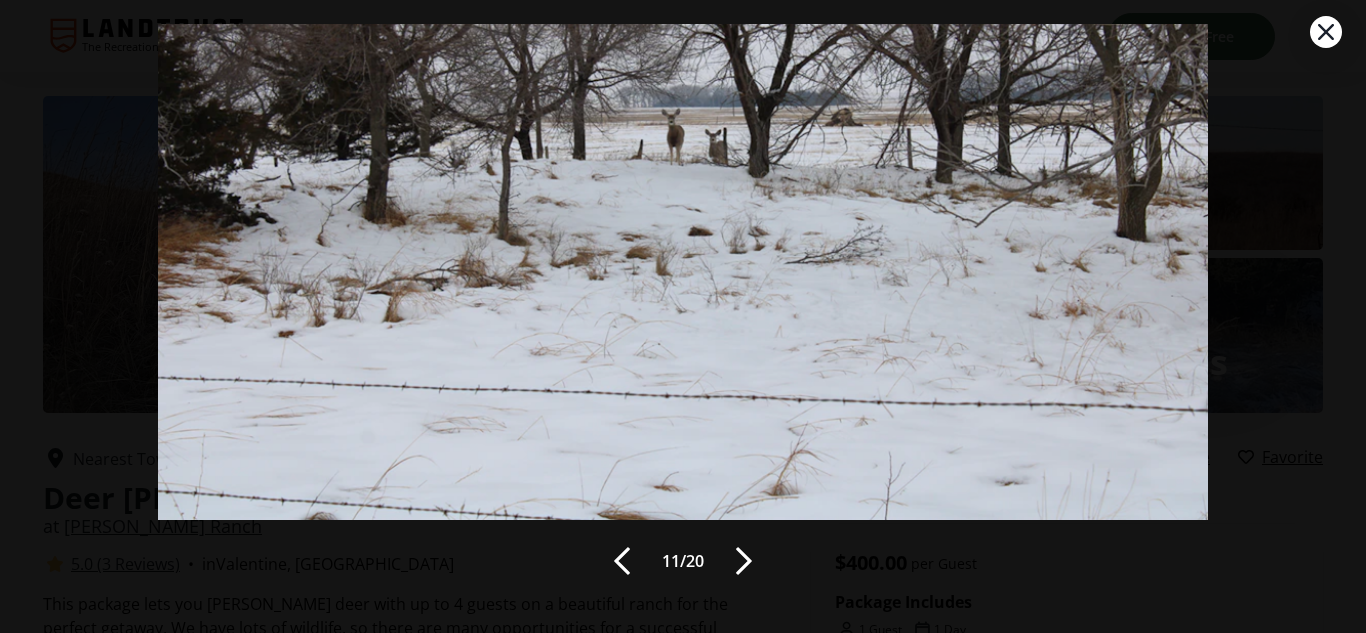 click at bounding box center (744, 561) 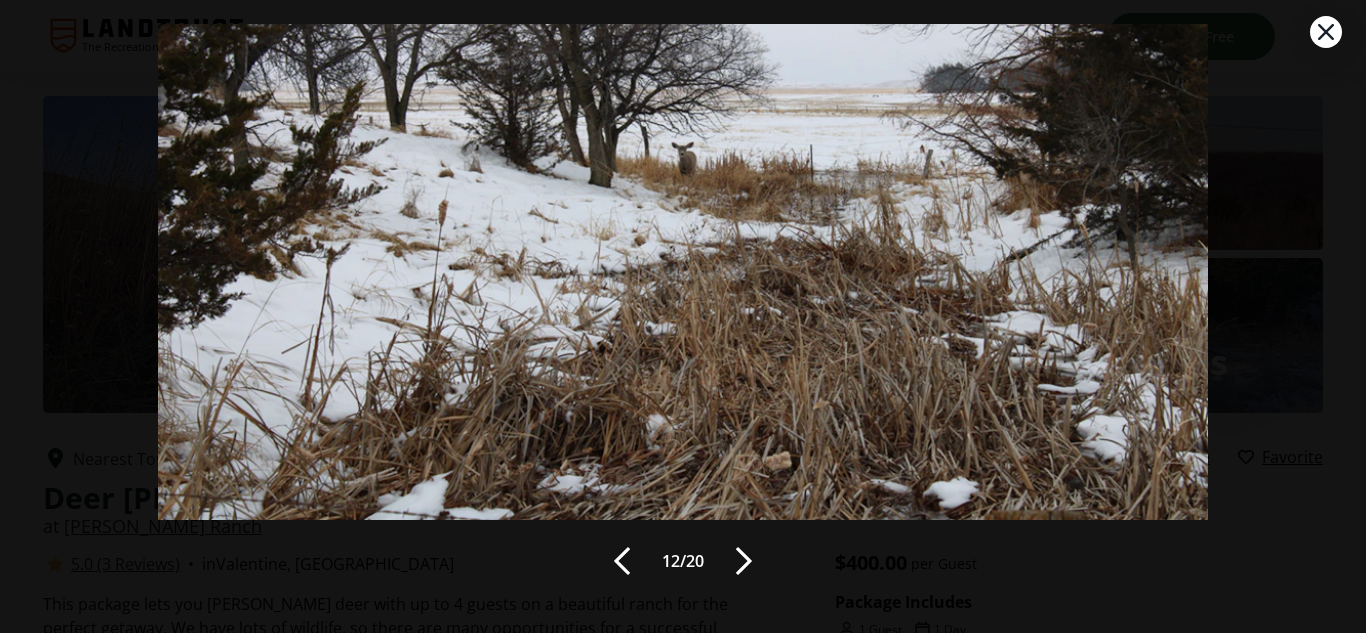 click at bounding box center (744, 561) 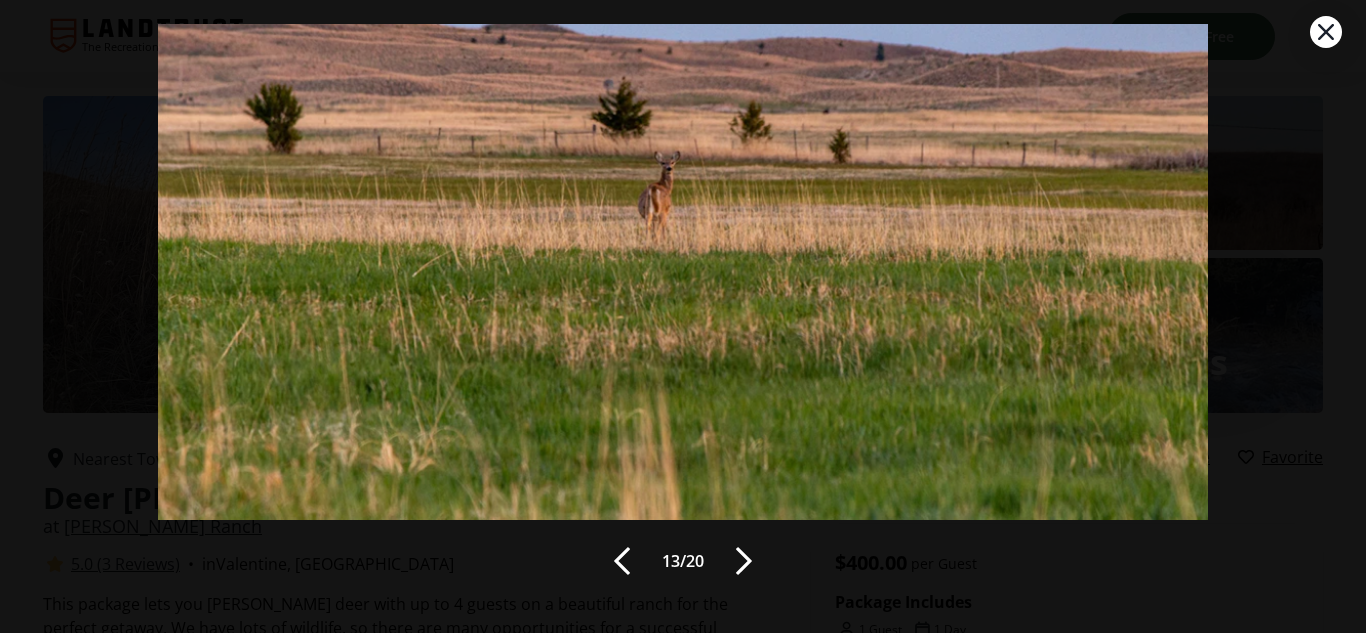 click at bounding box center [744, 561] 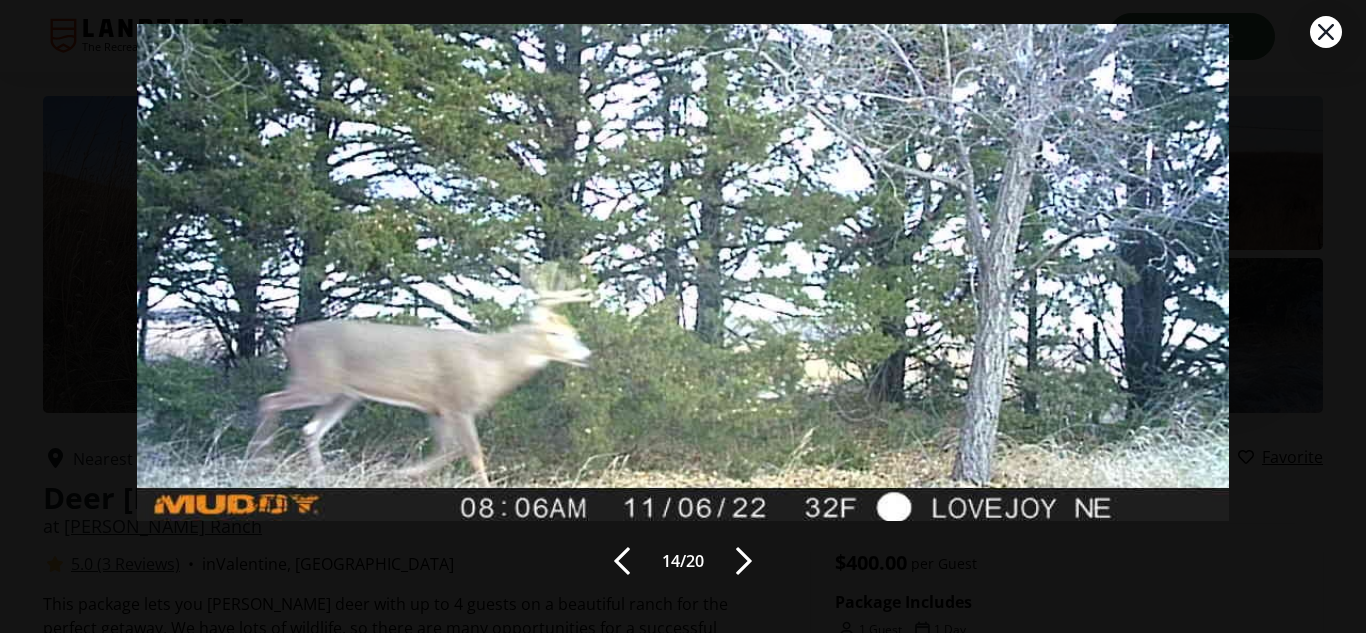 scroll, scrollTop: 59, scrollLeft: 0, axis: vertical 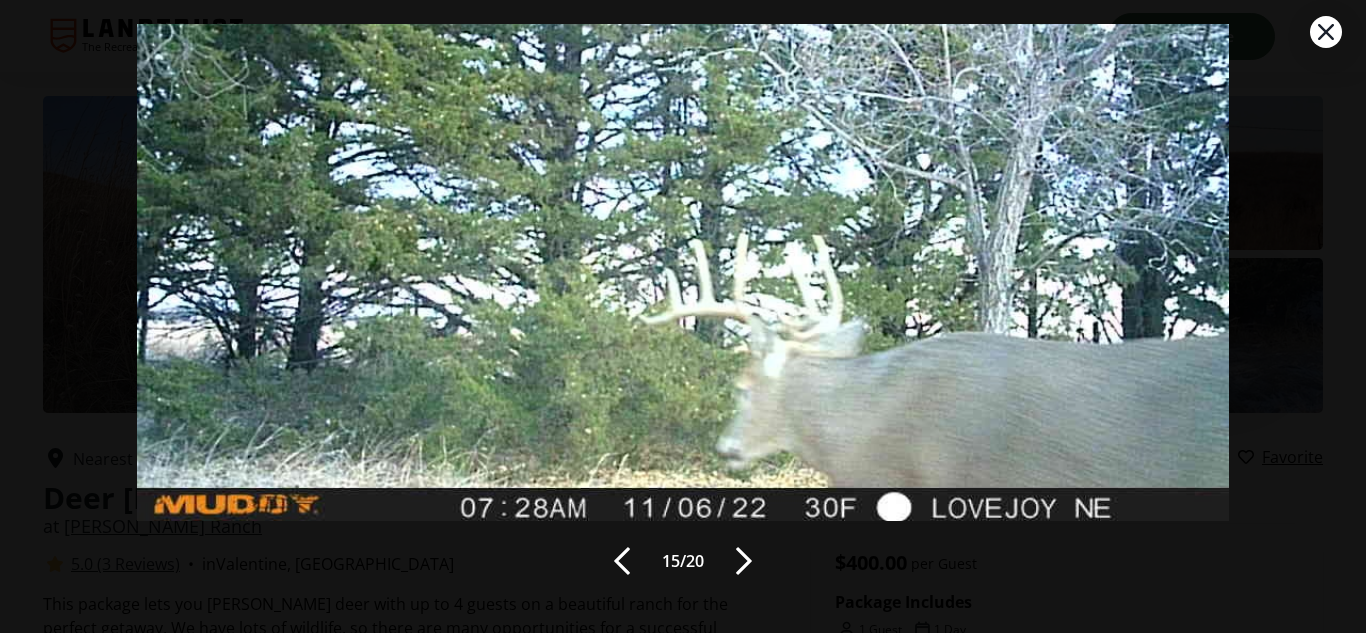 click at bounding box center [744, 561] 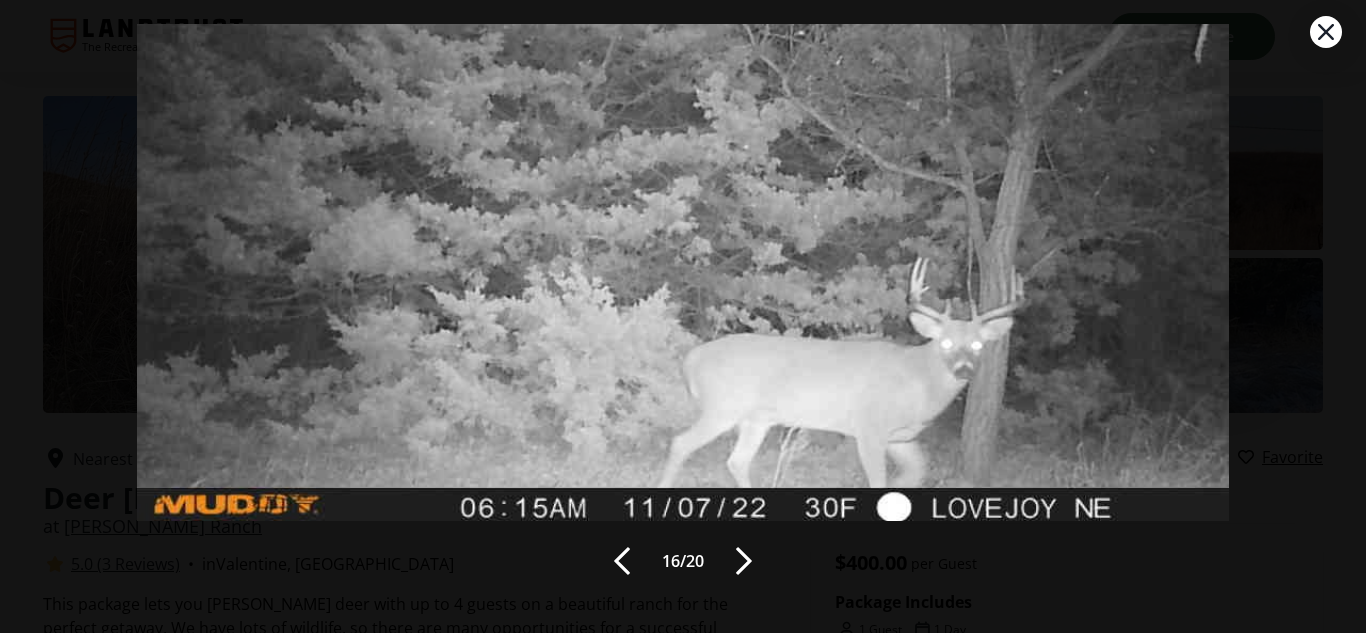 click at bounding box center [744, 561] 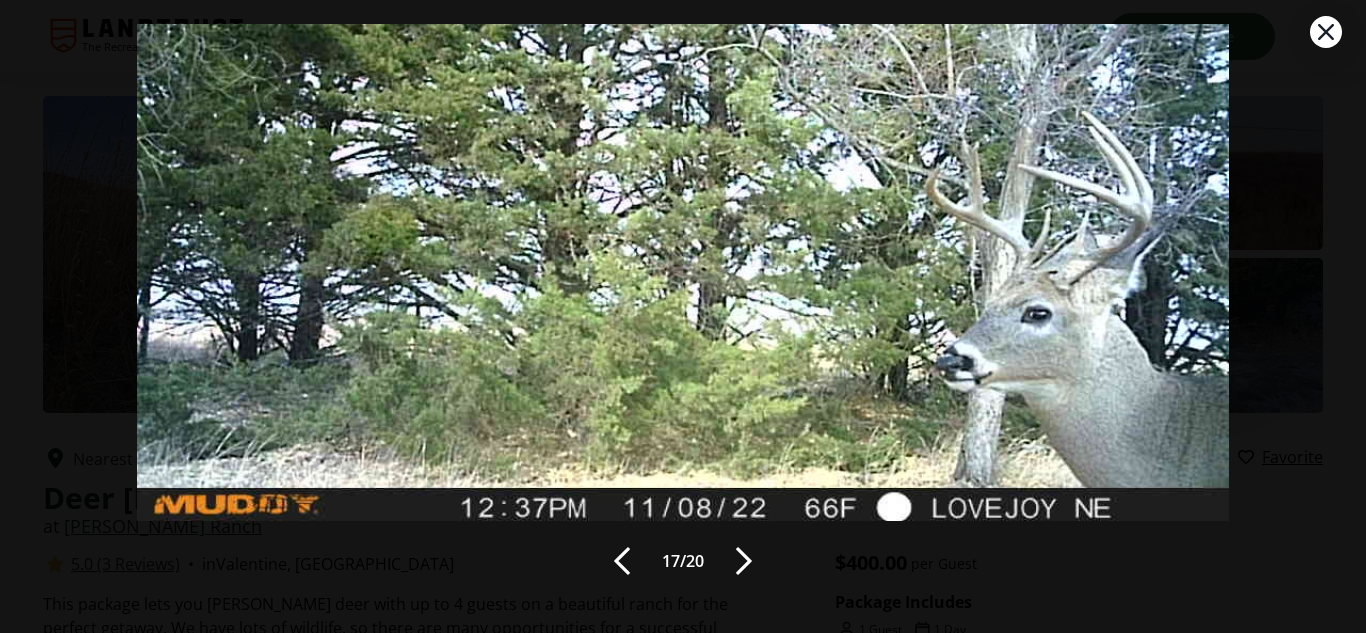 click at bounding box center (744, 561) 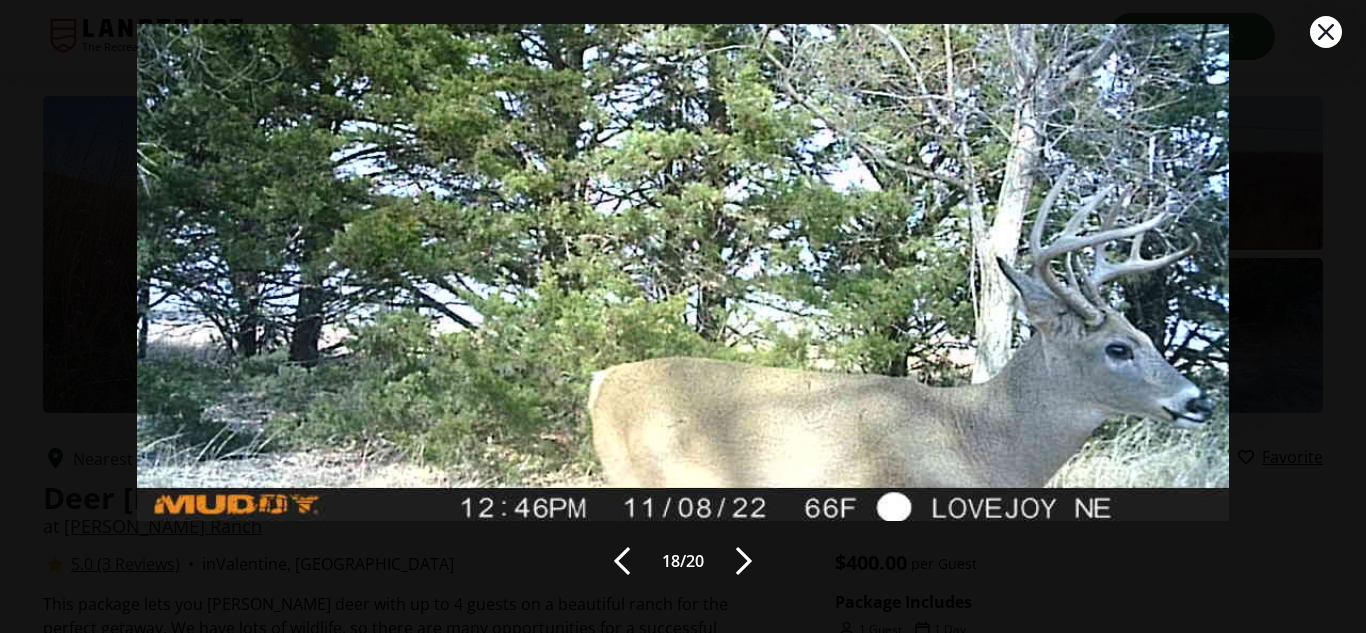 click at bounding box center (744, 561) 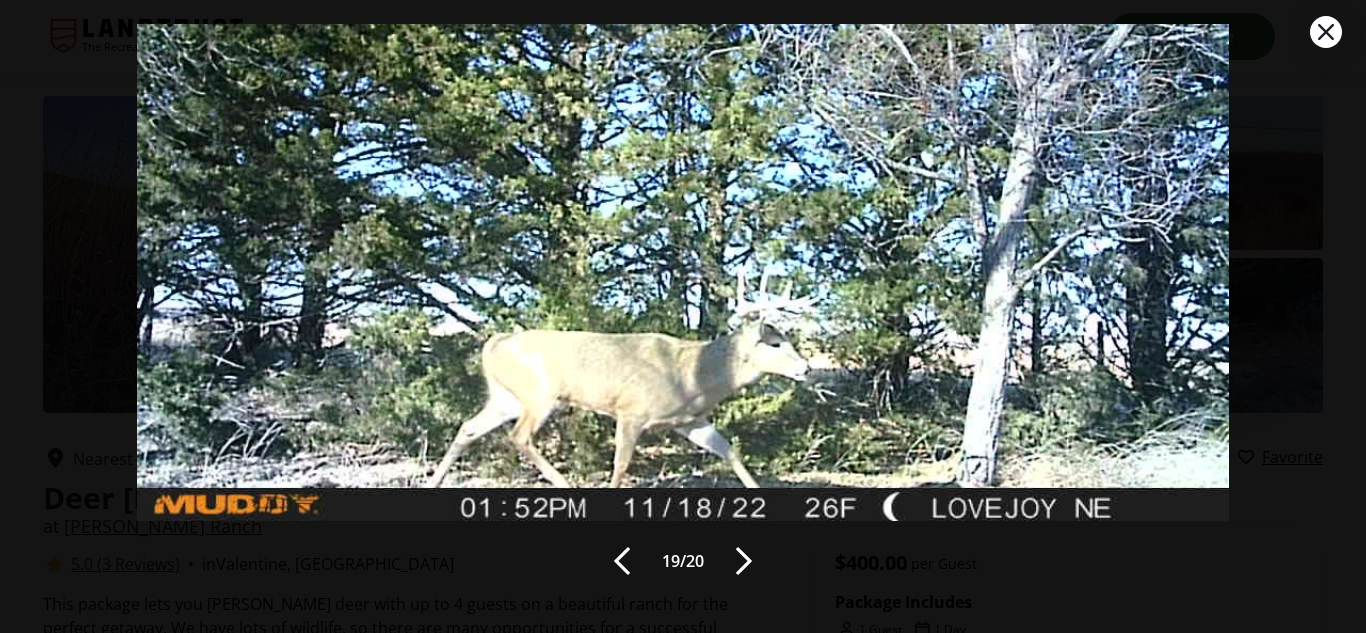 click at bounding box center [744, 561] 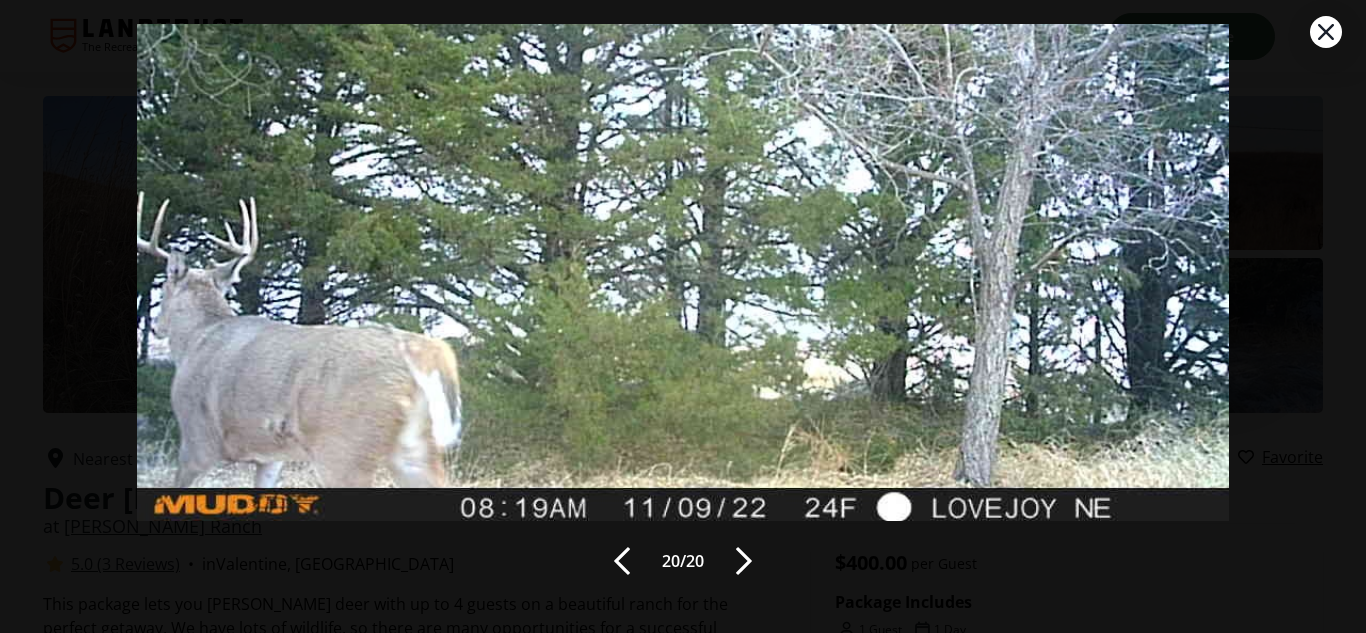 click at bounding box center (744, 561) 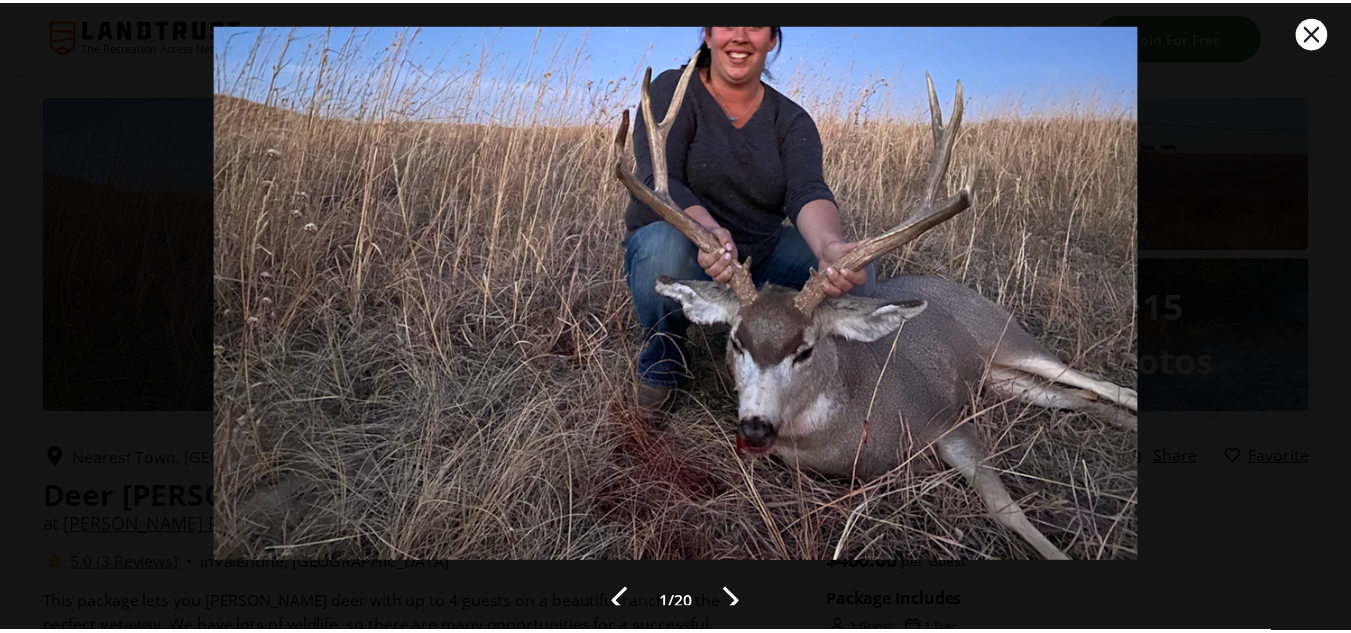 scroll, scrollTop: 102, scrollLeft: 0, axis: vertical 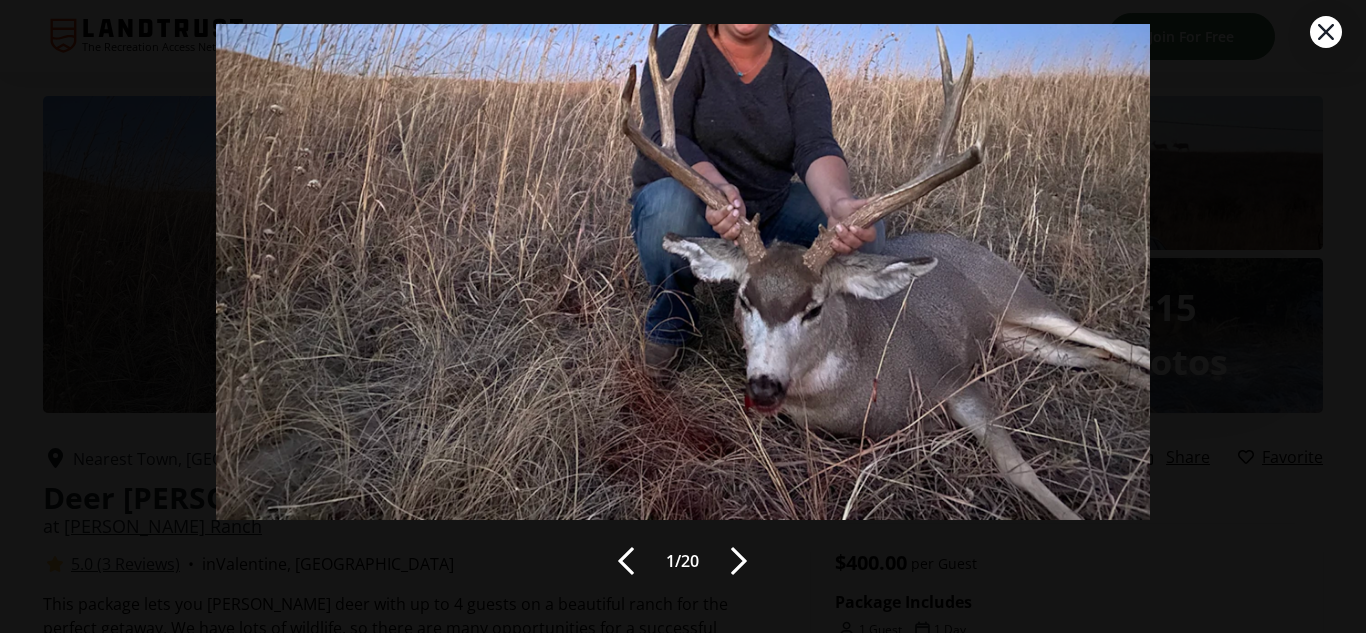 click 